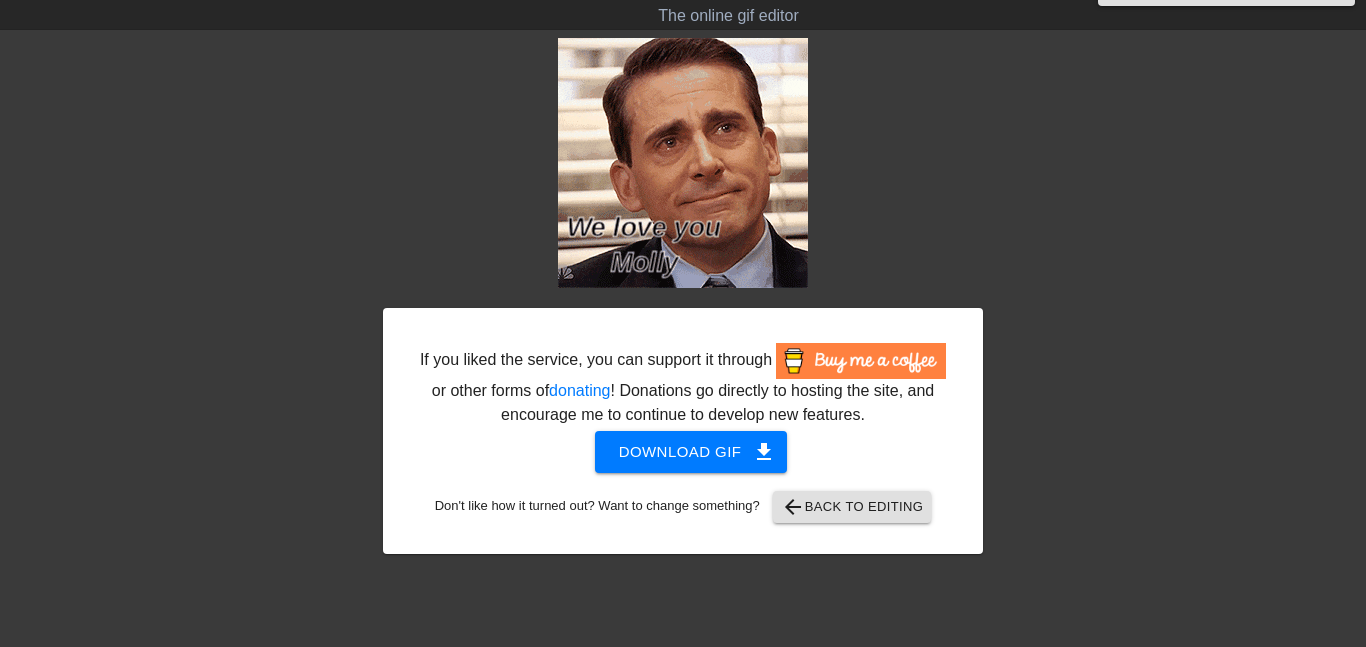 scroll, scrollTop: 0, scrollLeft: 0, axis: both 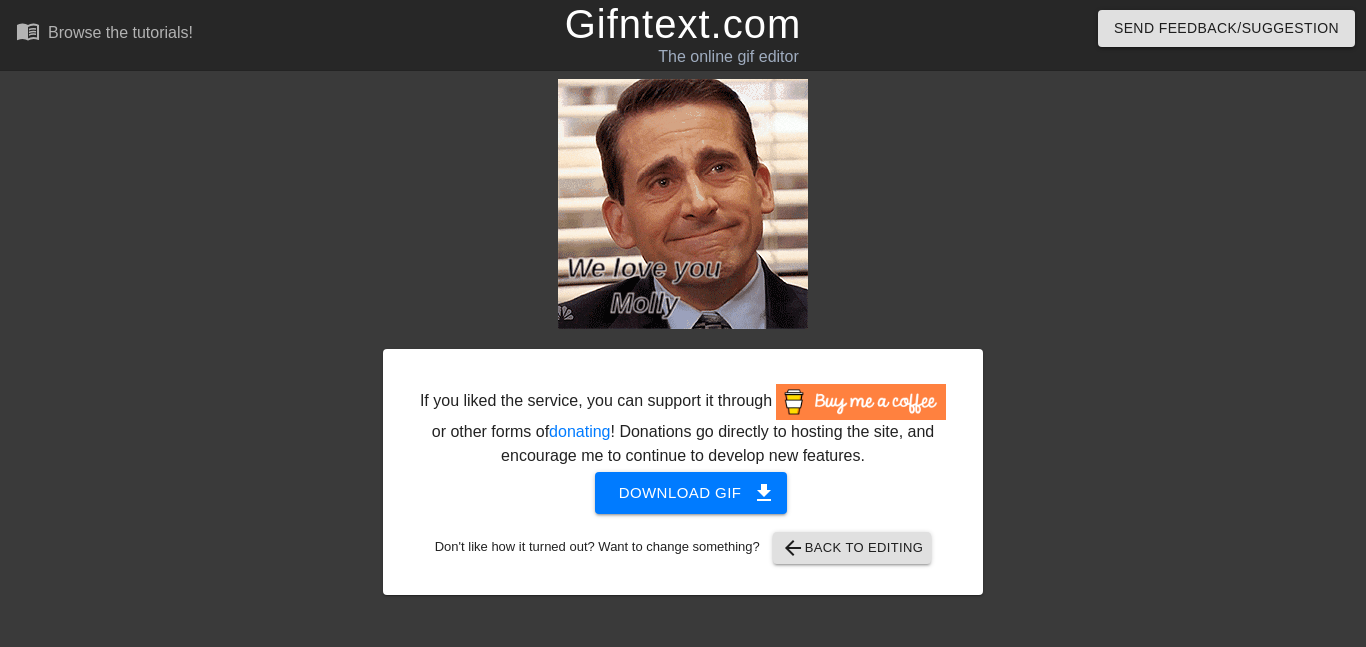 click on "Gifntext.com" at bounding box center (683, 24) 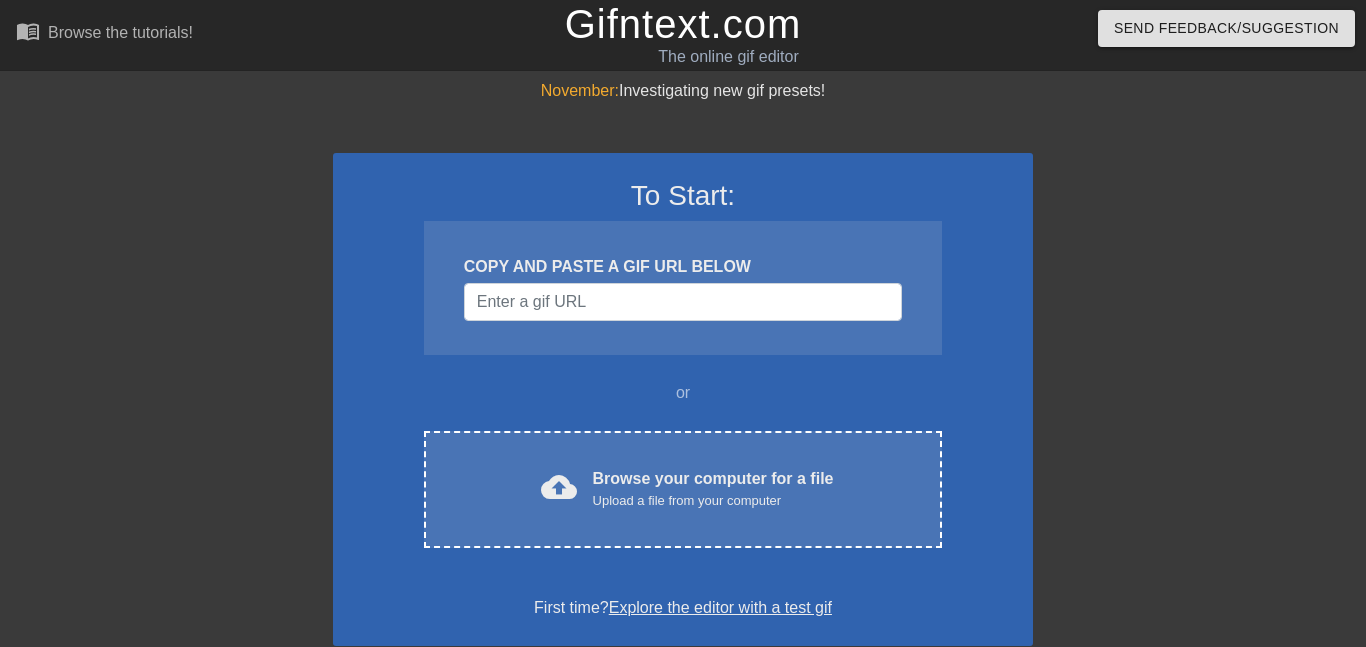 scroll, scrollTop: 0, scrollLeft: 0, axis: both 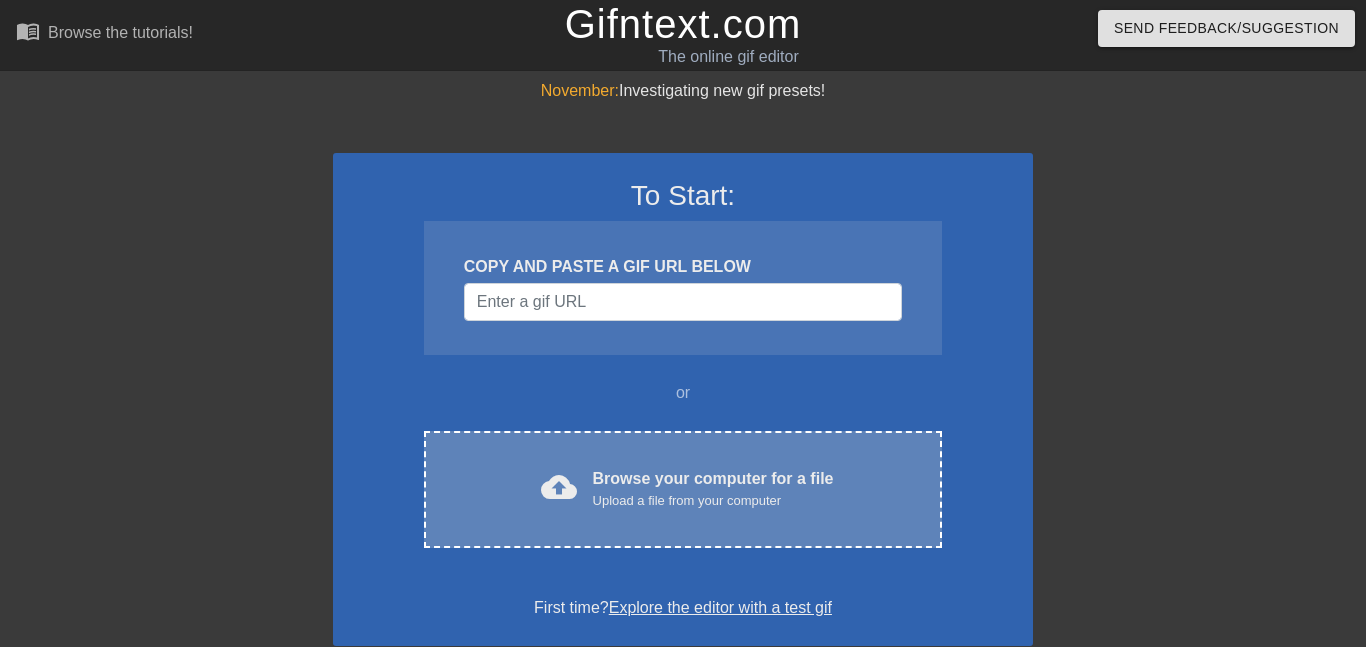 click on "cloud_upload" at bounding box center [559, 487] 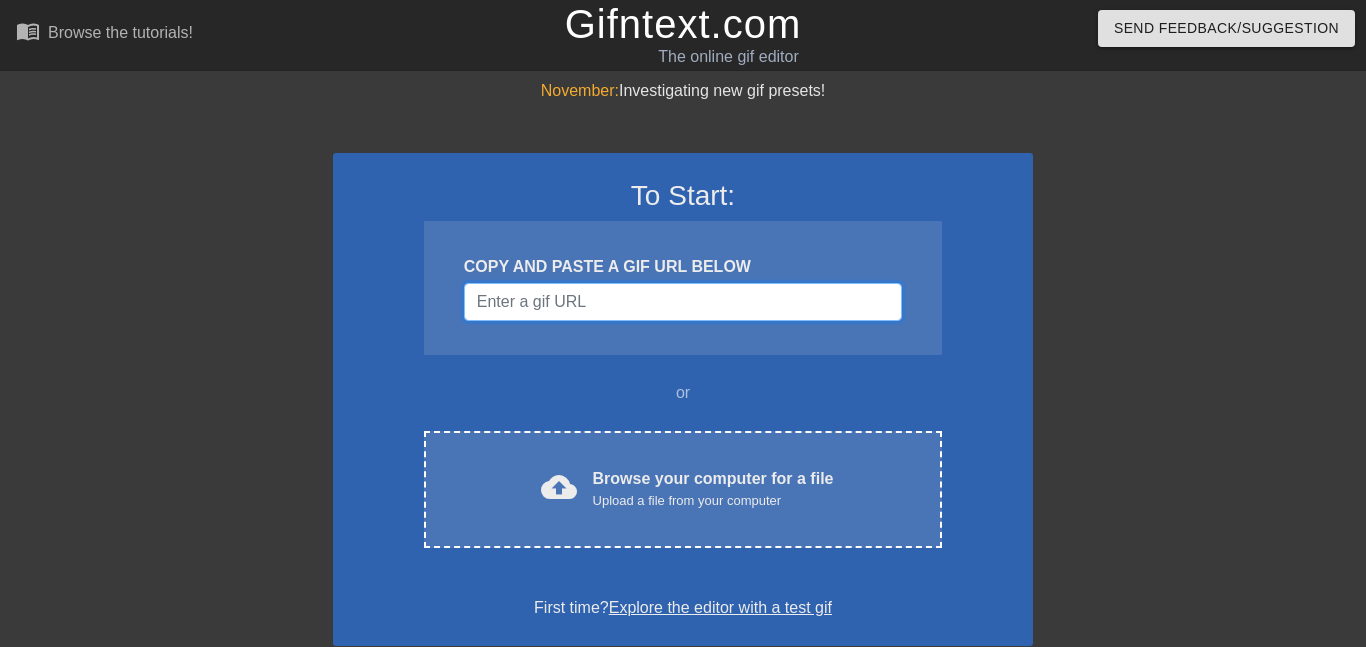 click at bounding box center [683, 302] 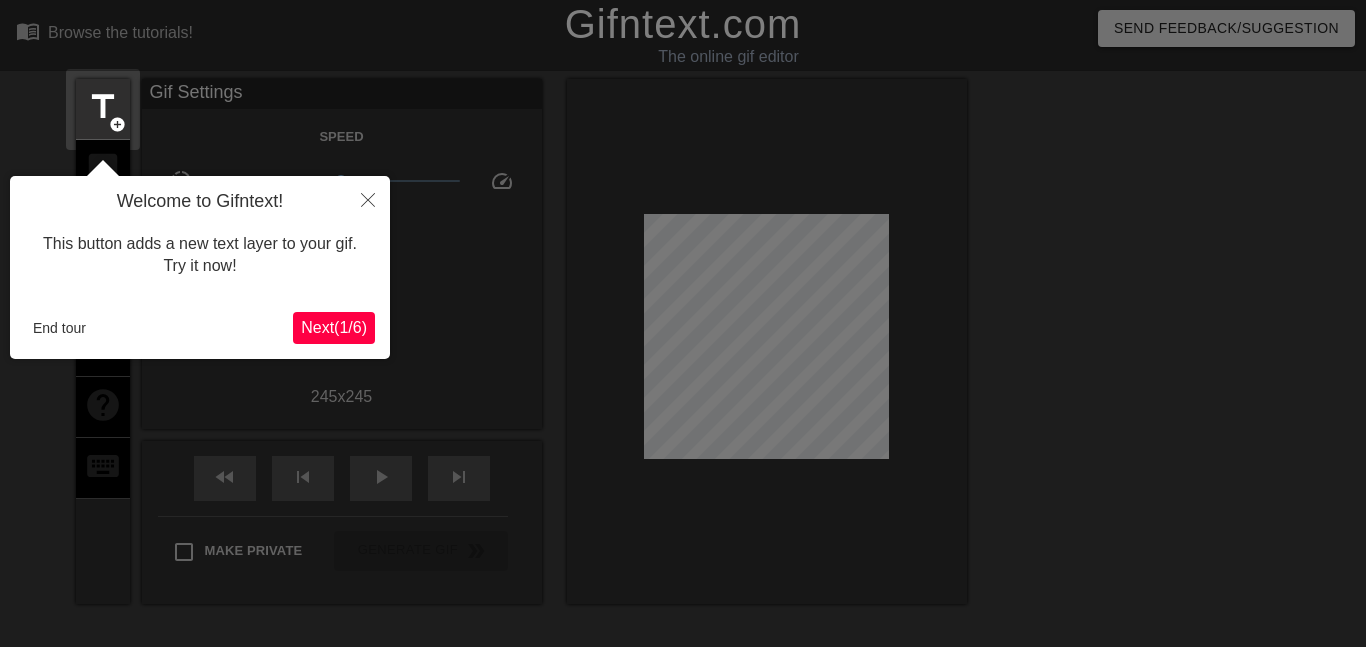 scroll, scrollTop: 49, scrollLeft: 0, axis: vertical 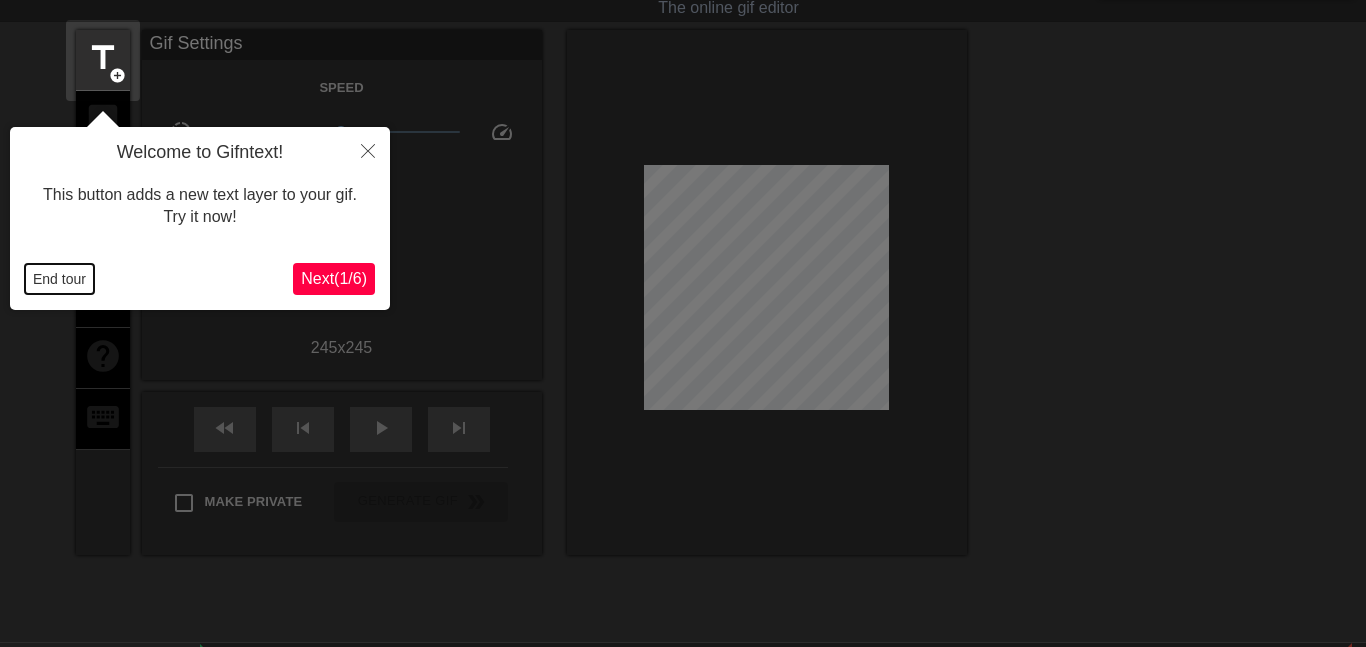 click on "End tour" at bounding box center (59, 279) 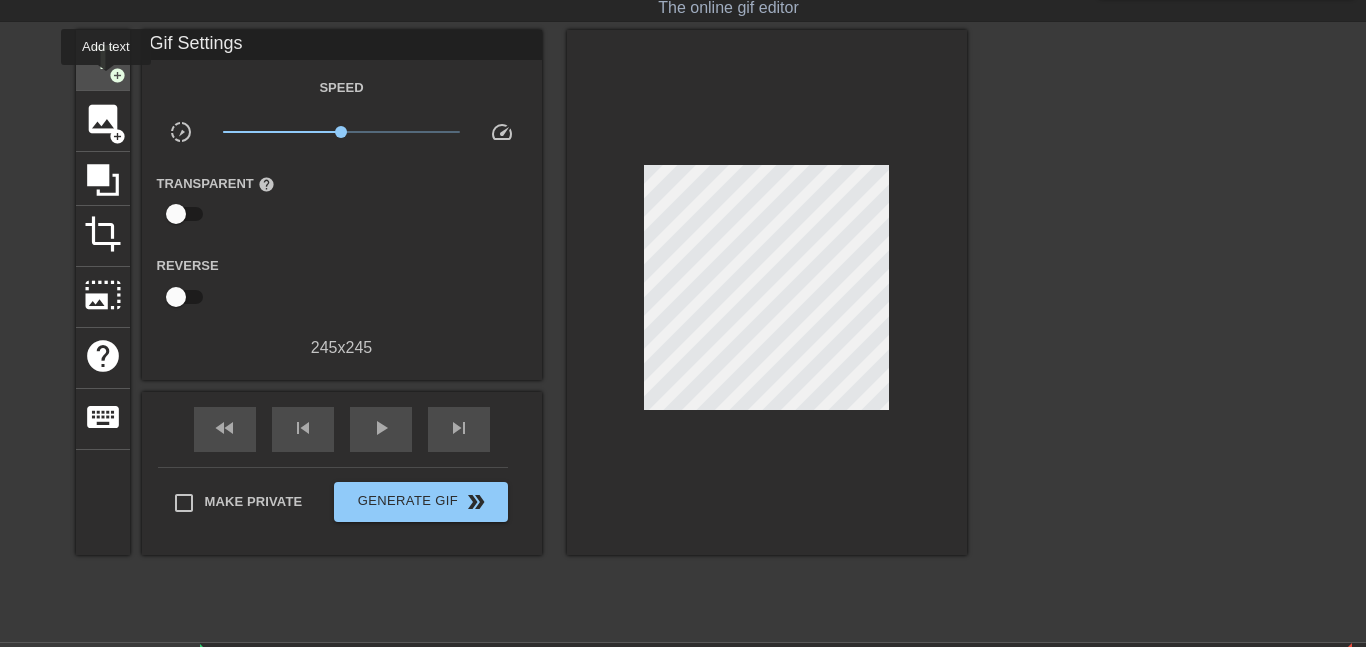 click on "title add_circle" at bounding box center [103, 60] 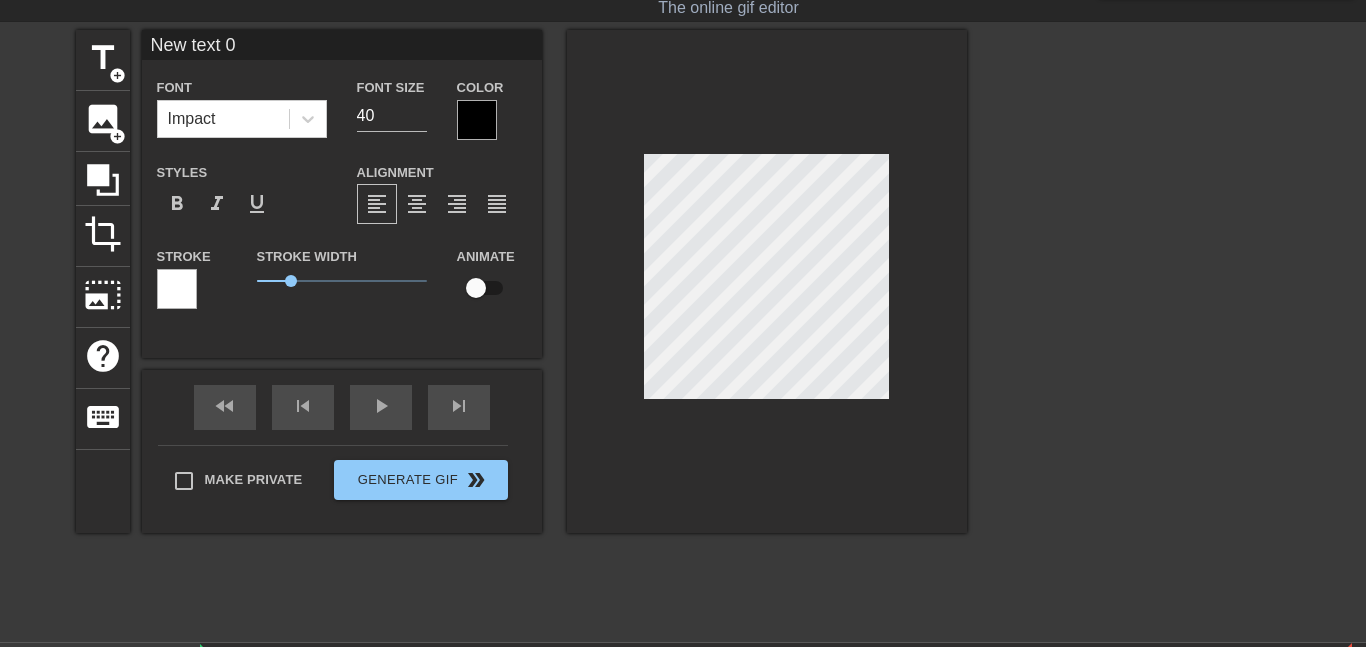 click on "New text 0" at bounding box center (342, 45) 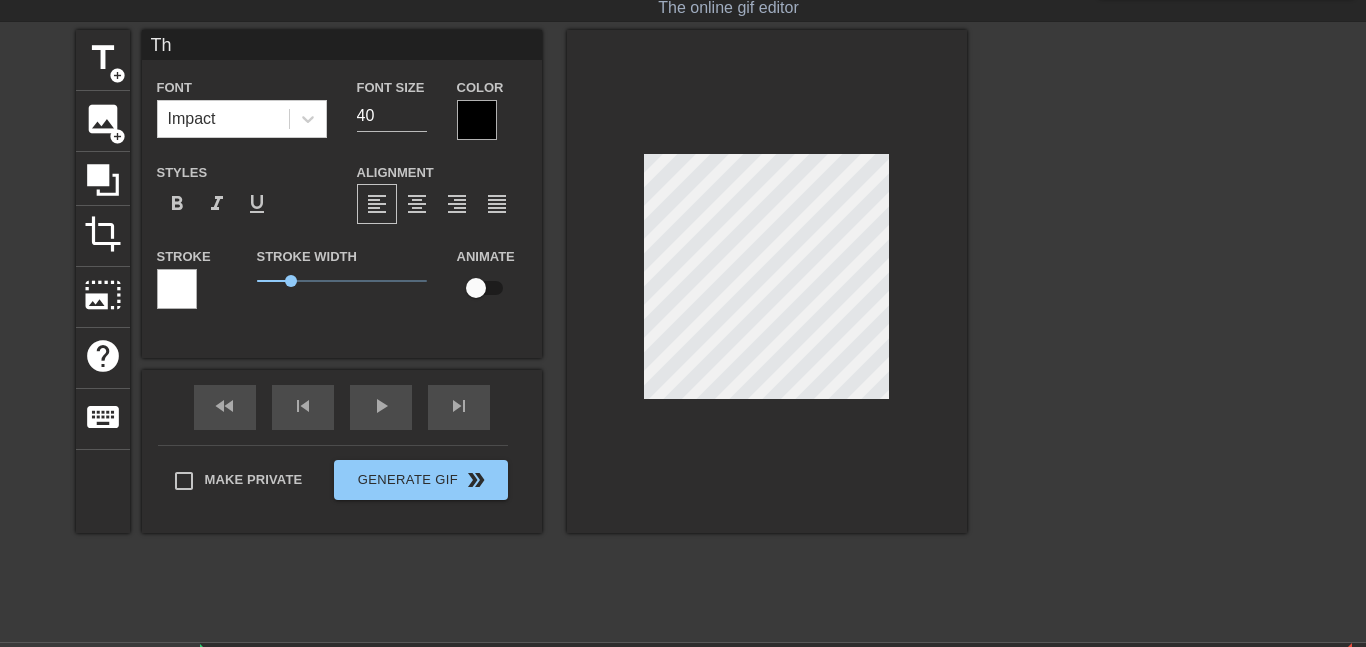 type on "T" 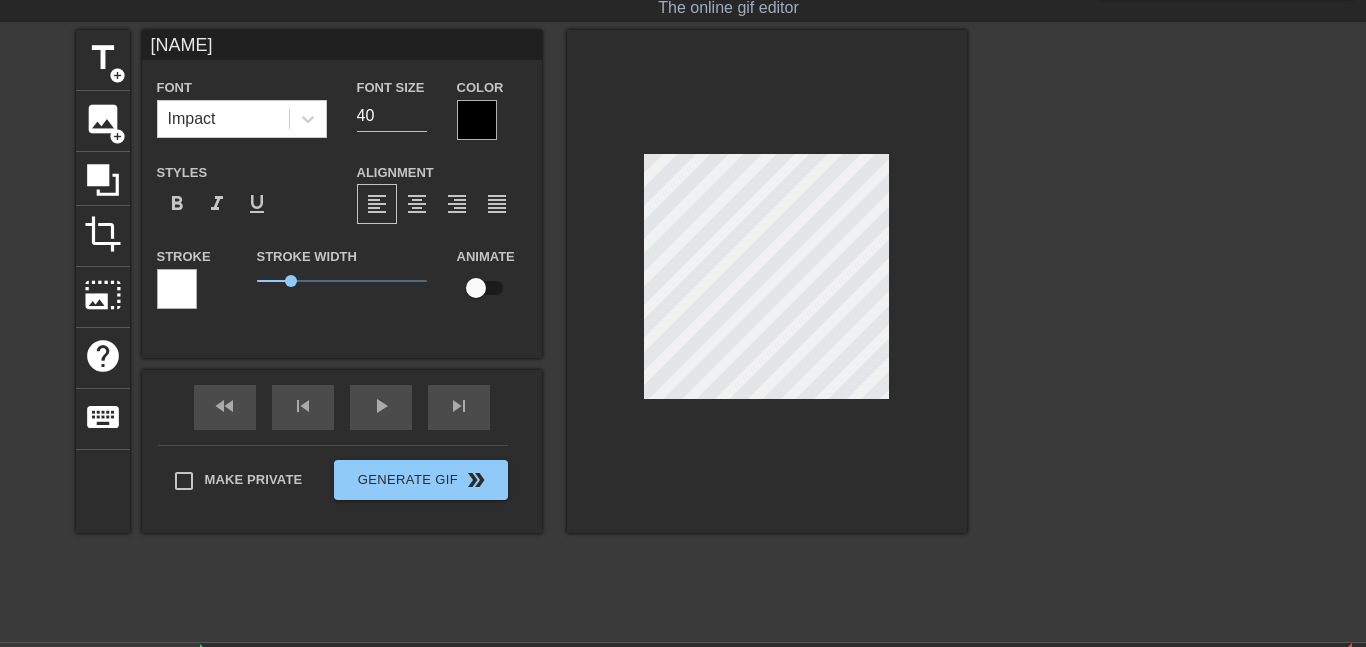 type on "M" 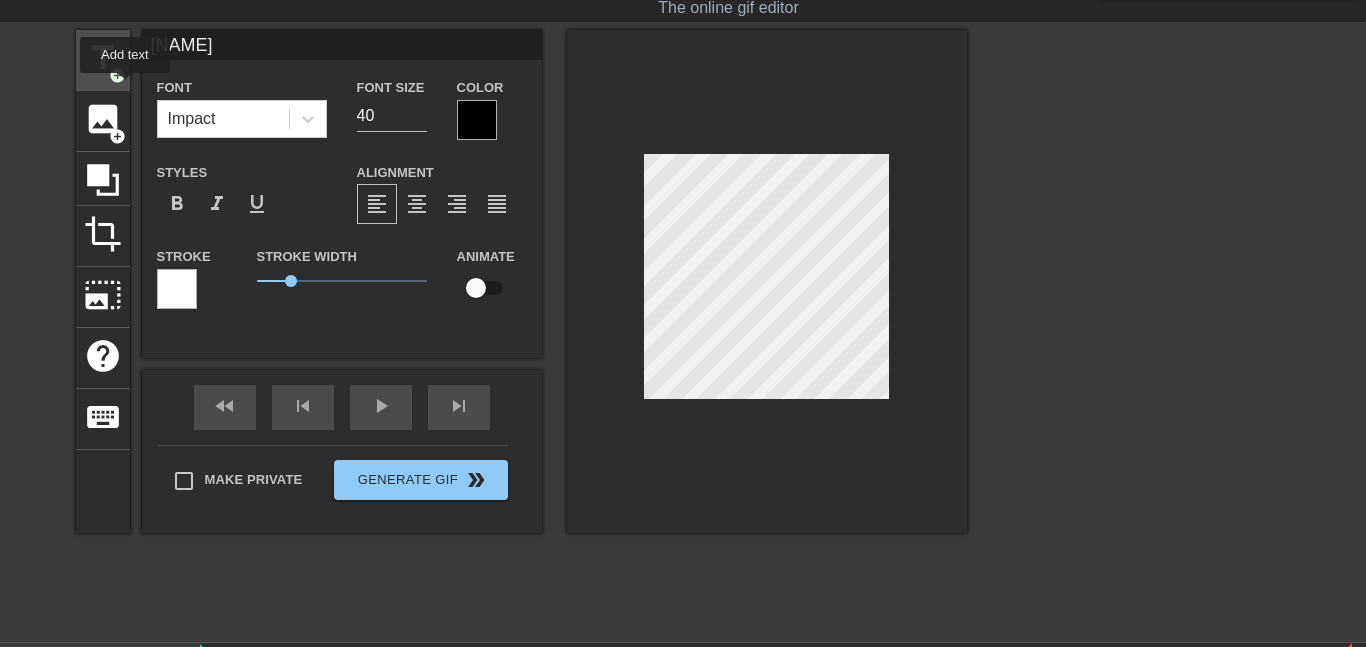 click on "title add_circle" at bounding box center [103, 60] 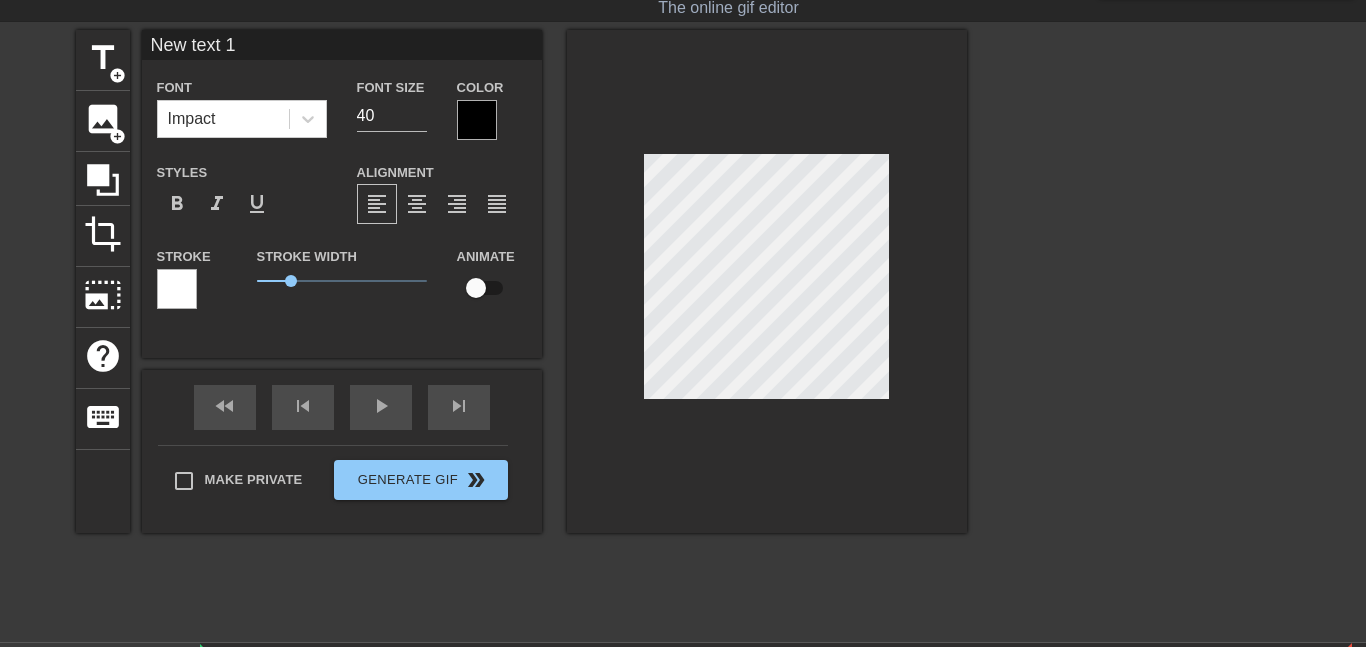 drag, startPoint x: 267, startPoint y: 47, endPoint x: 111, endPoint y: 27, distance: 157.27682 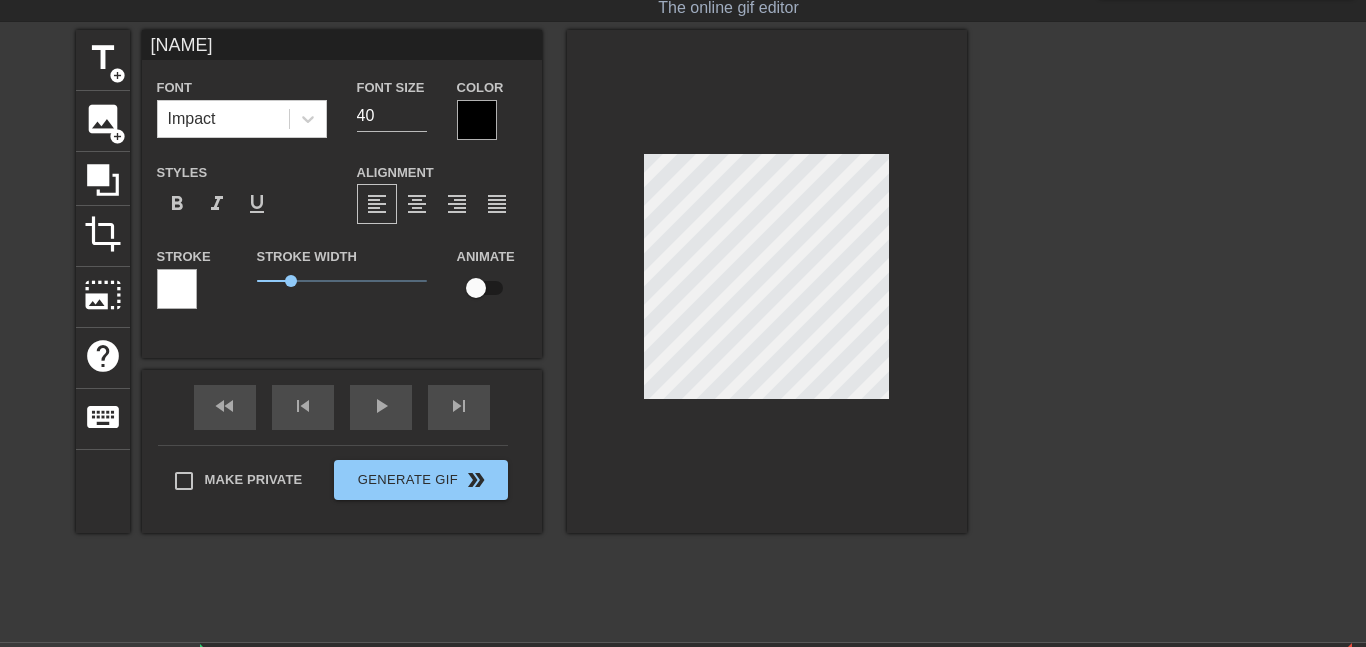 type on "[NAME]" 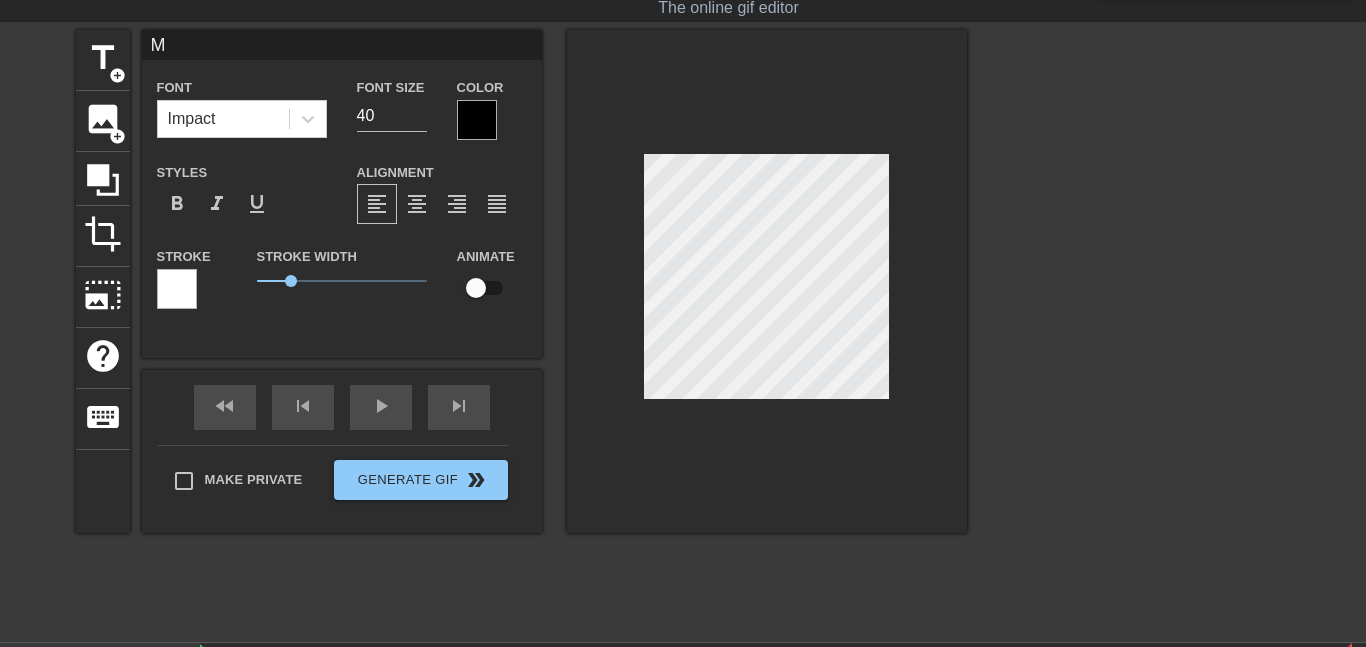 type on "[NAME]" 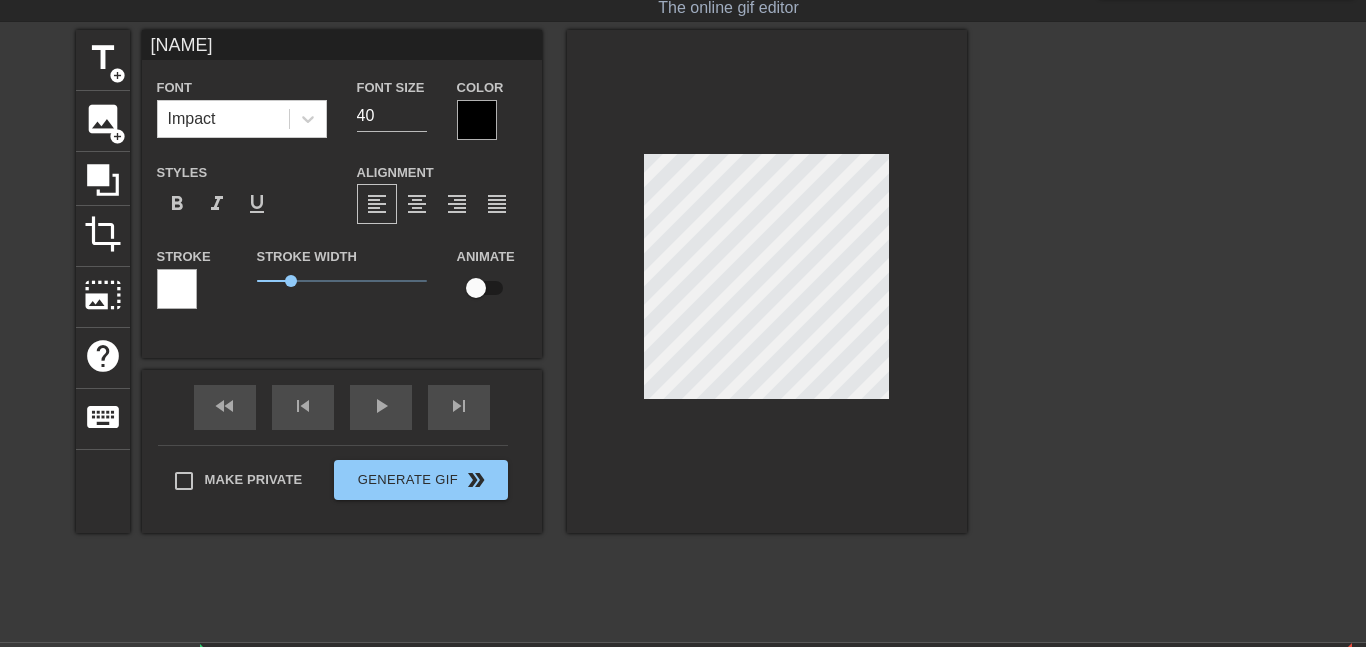 scroll, scrollTop: 0, scrollLeft: 0, axis: both 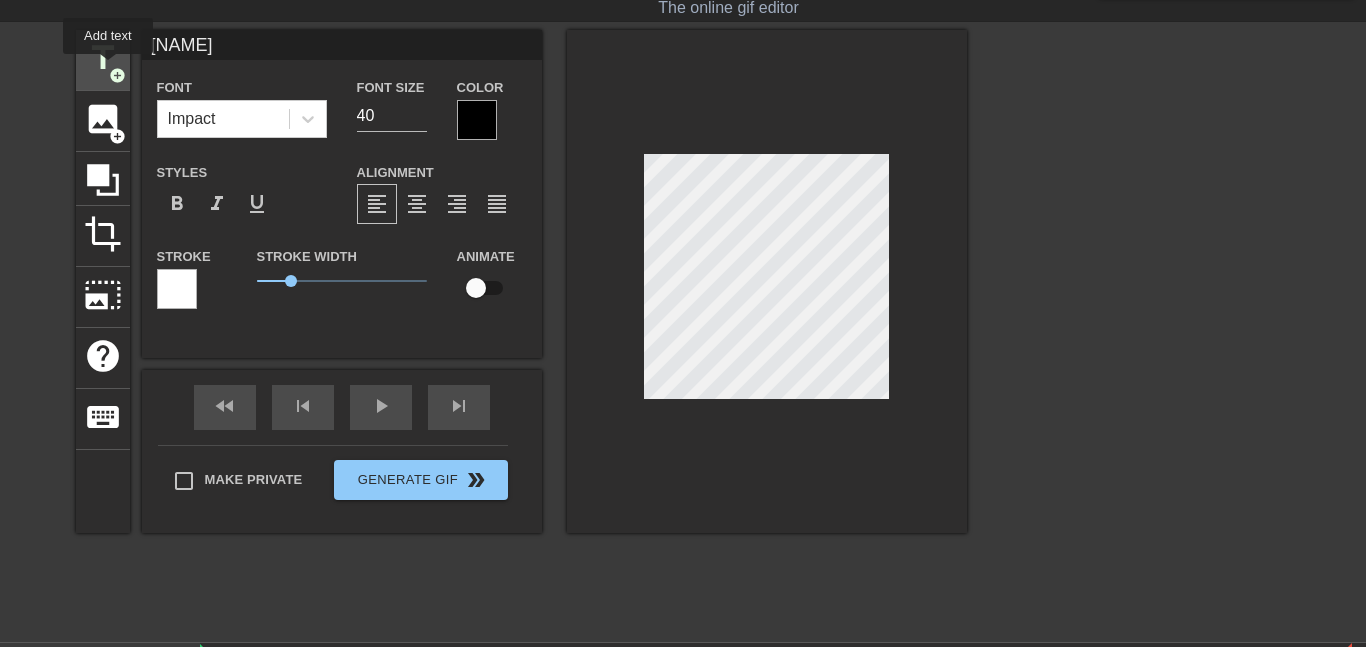 click on "title" at bounding box center [103, 58] 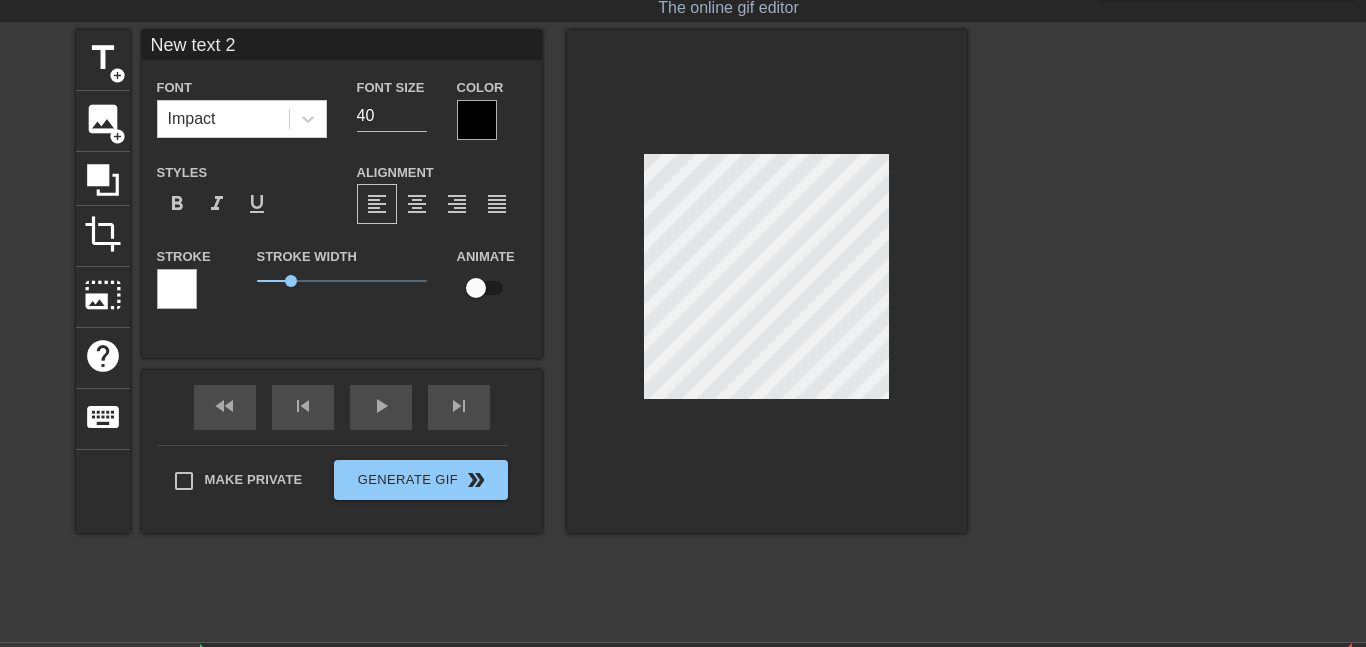 click on "New text 2" at bounding box center (342, 45) 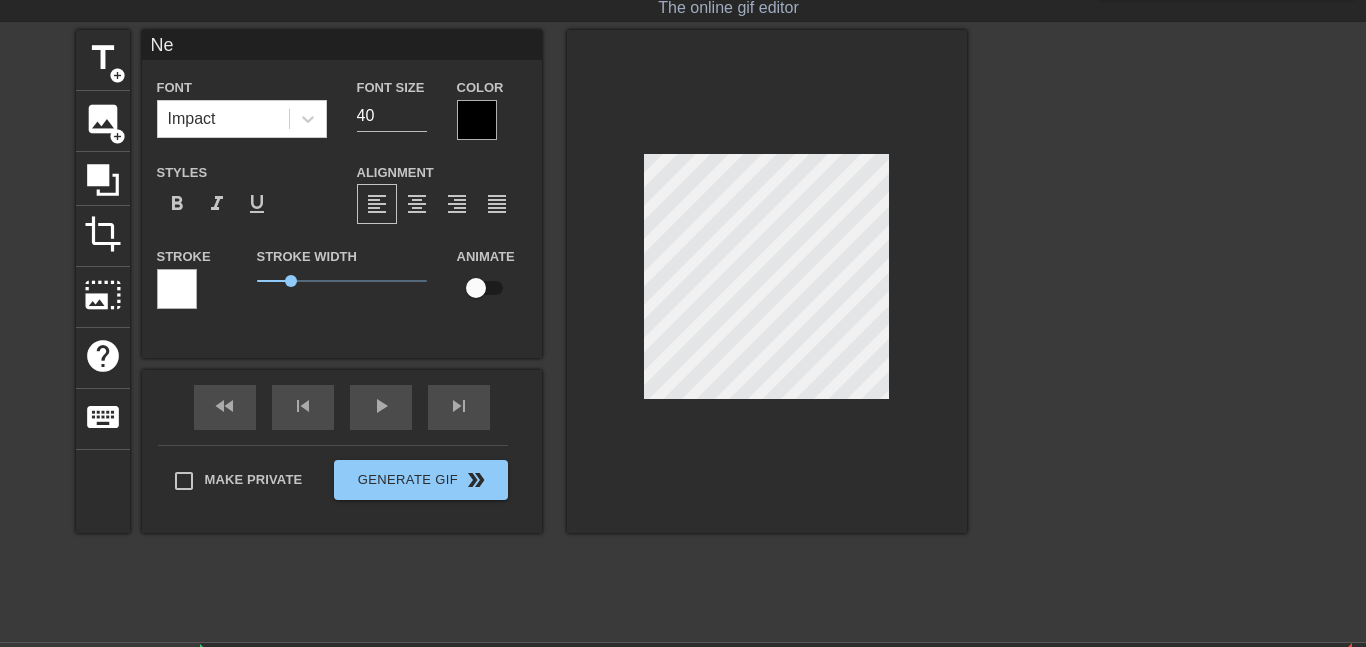 type on "N" 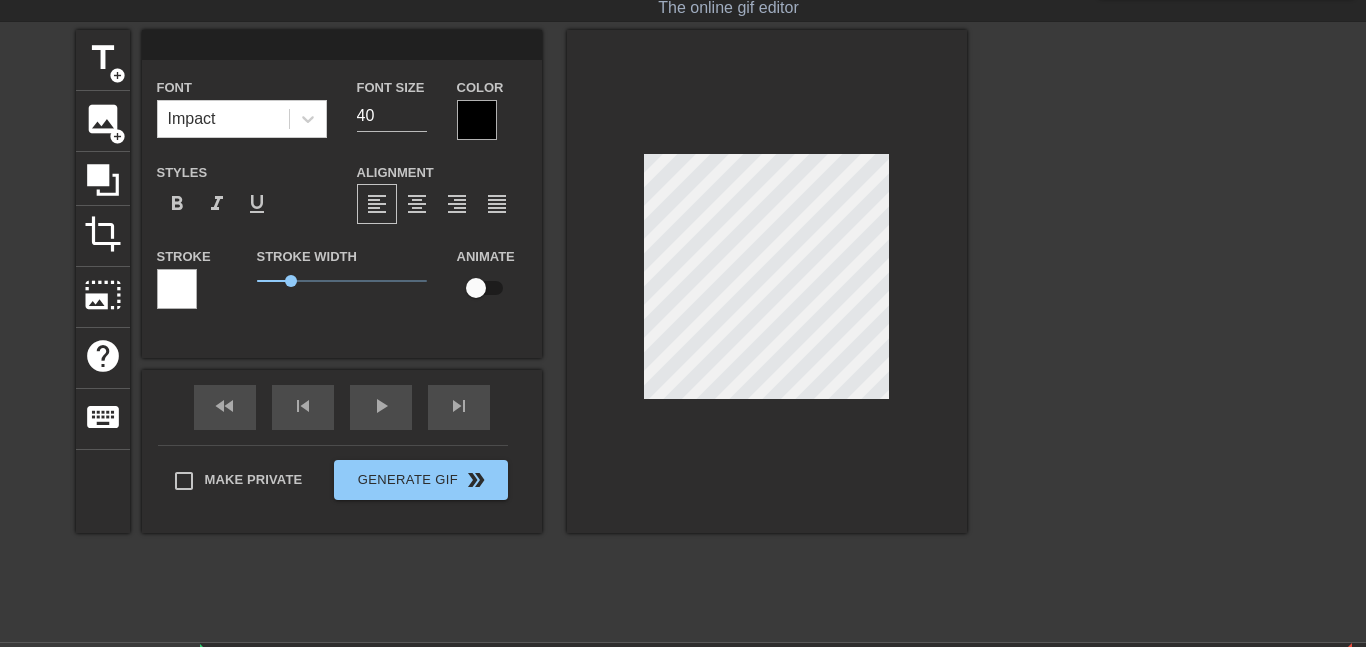type on "m" 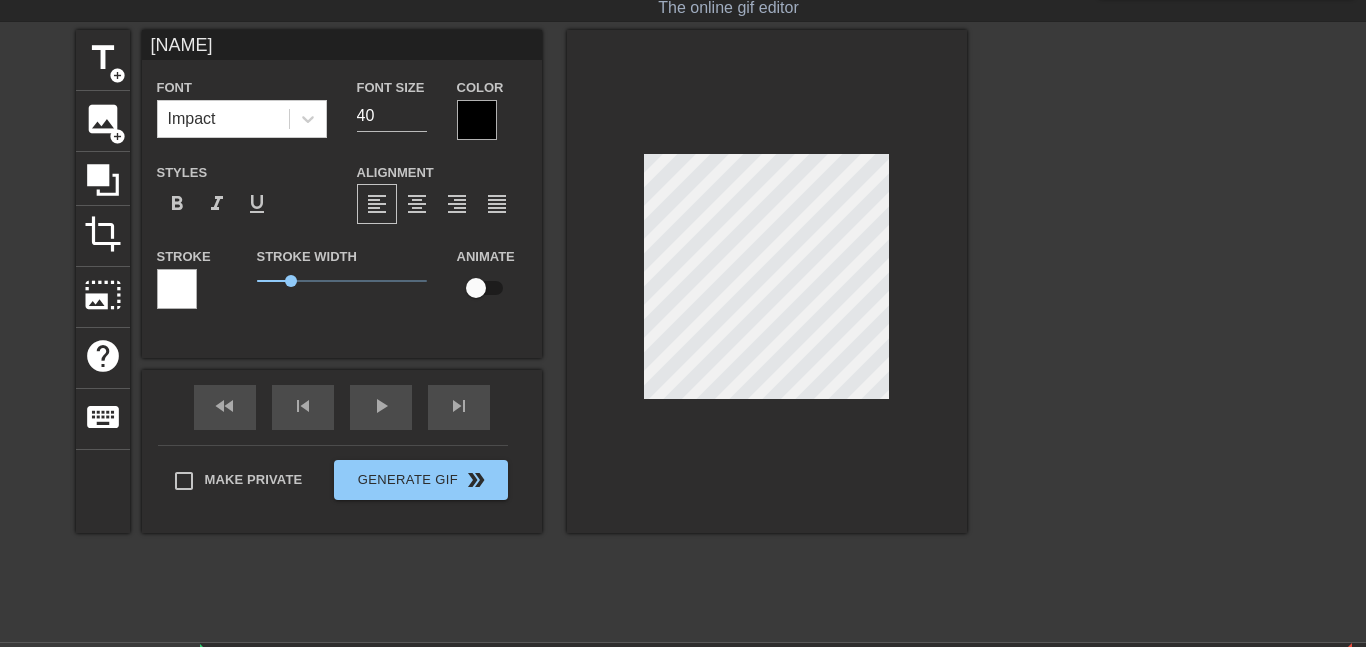 type on "[NAME]" 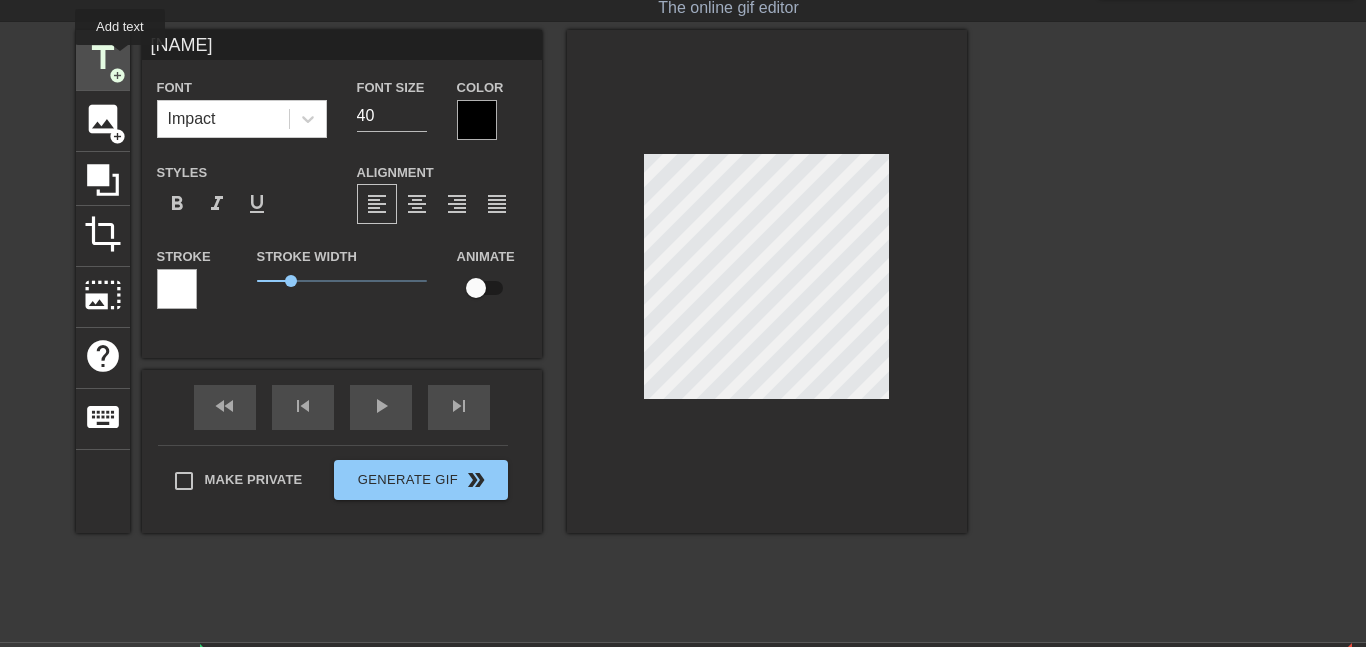 click on "title" at bounding box center (103, 58) 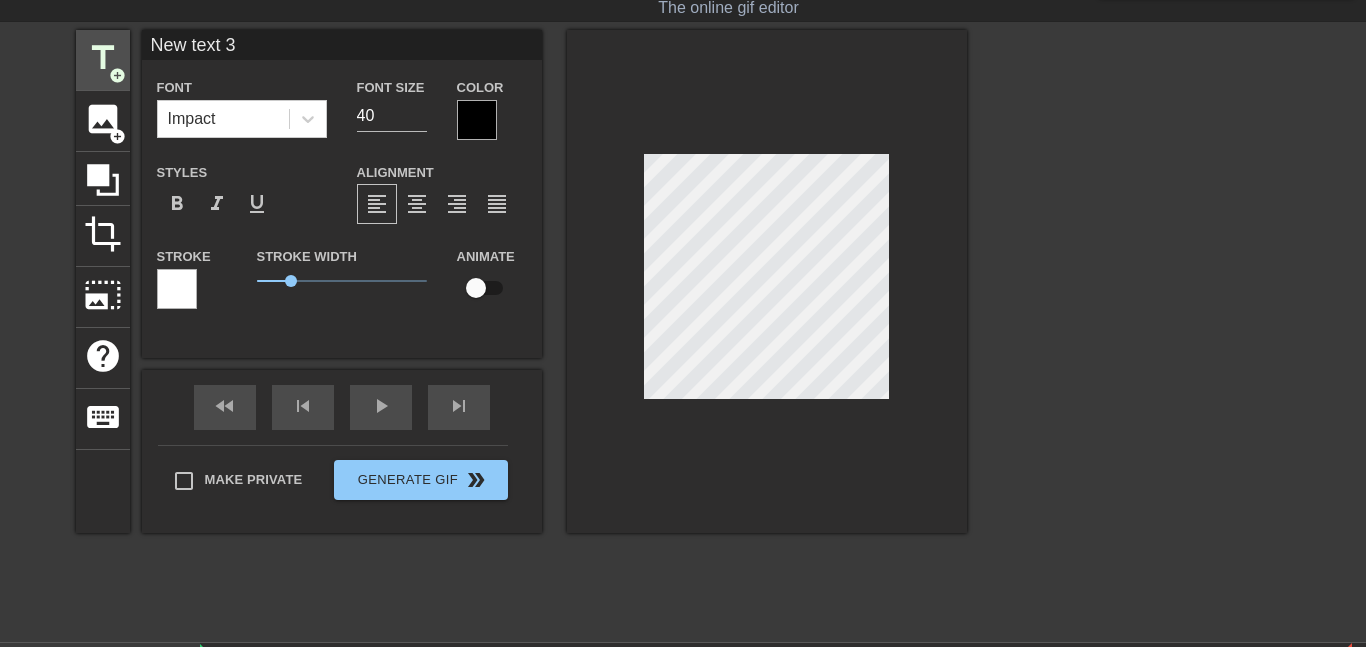 drag, startPoint x: 266, startPoint y: 44, endPoint x: 115, endPoint y: 45, distance: 151.00331 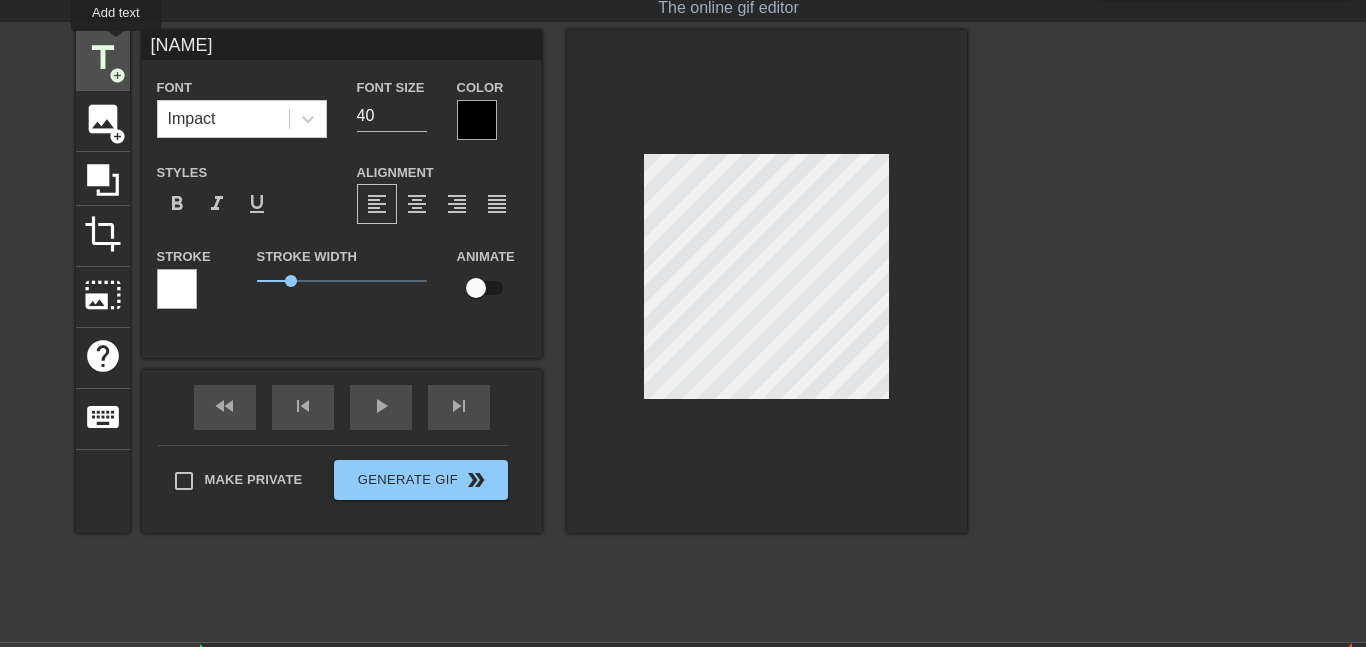 type on "[NAME]" 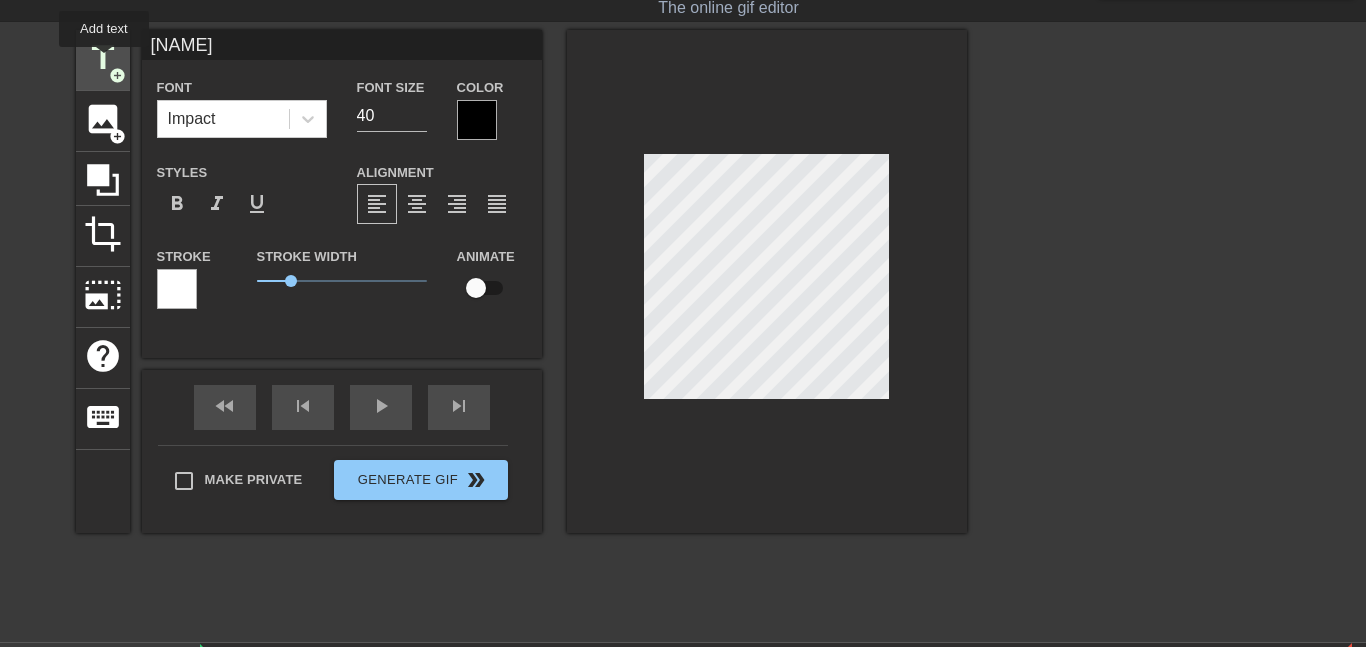 click on "title" at bounding box center [103, 58] 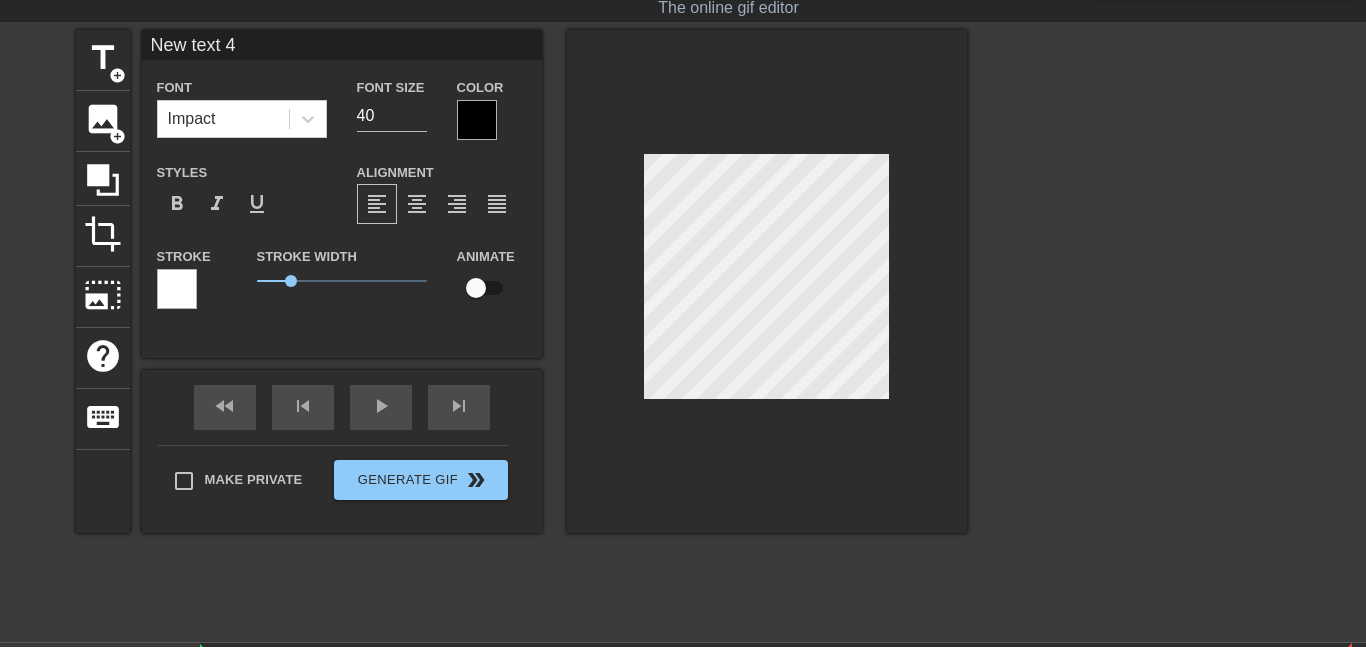type on "New text" 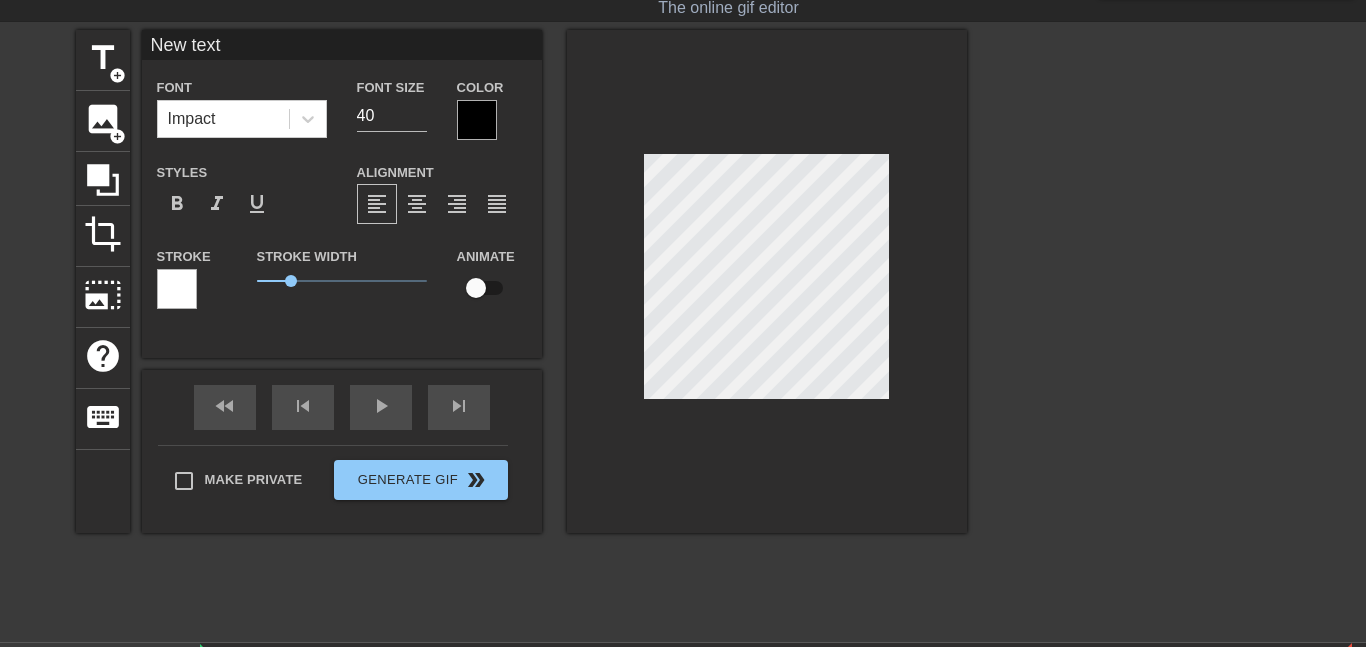type on "New text" 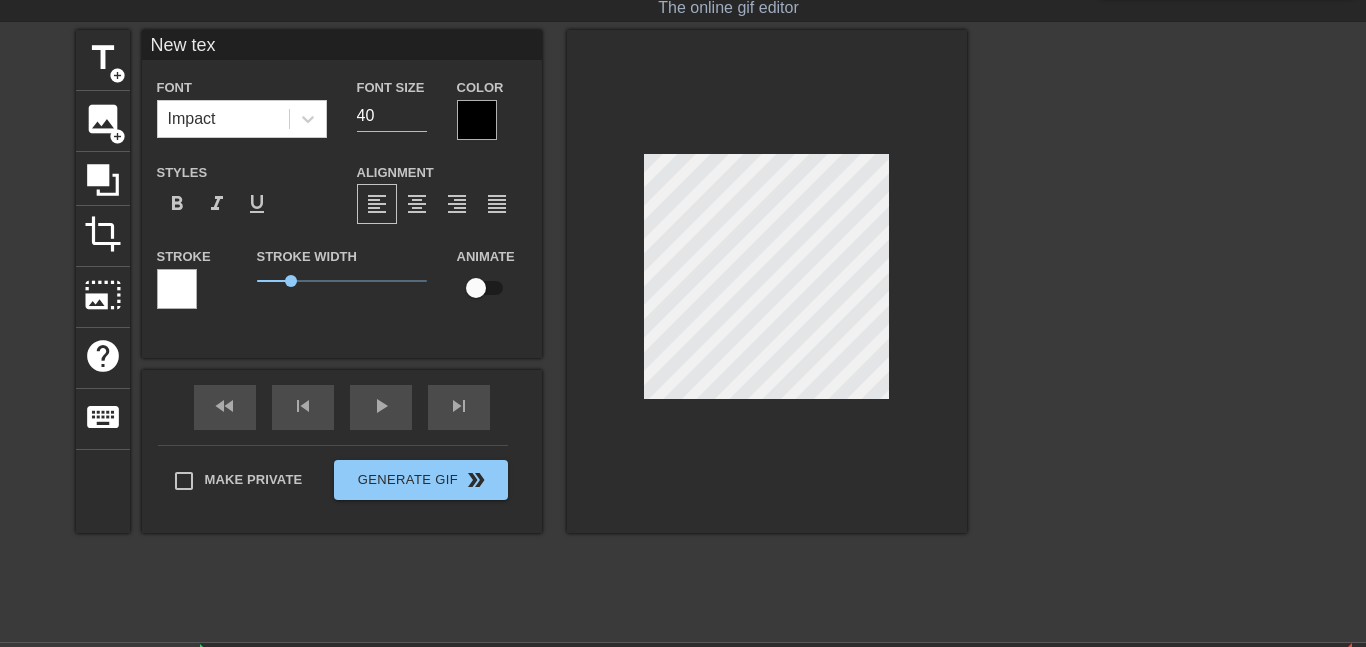 type on "New te" 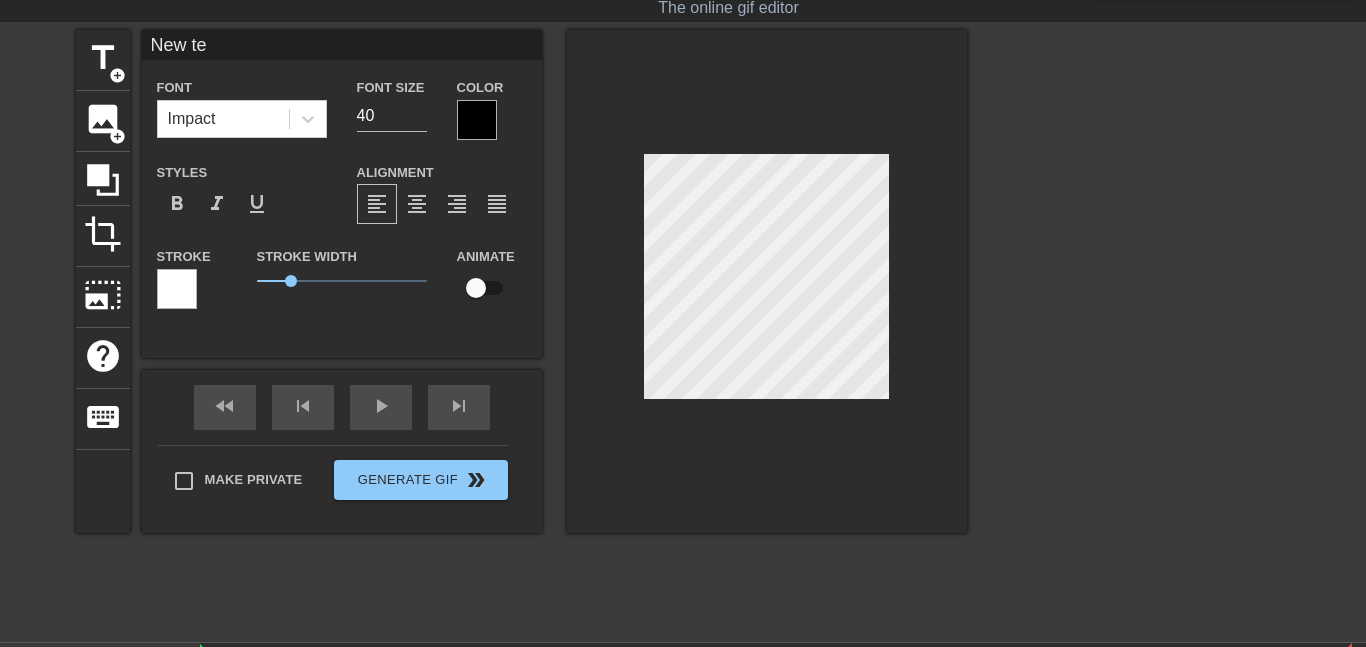 type on "New t" 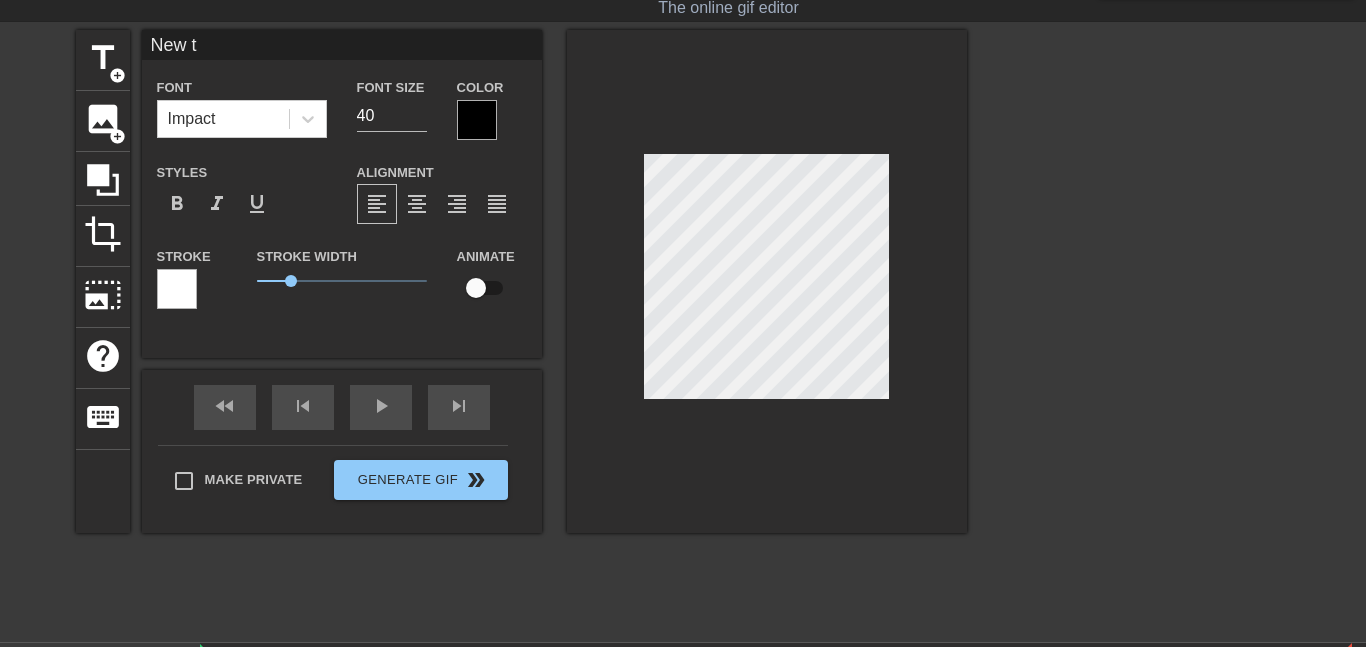 scroll, scrollTop: 0, scrollLeft: 1, axis: horizontal 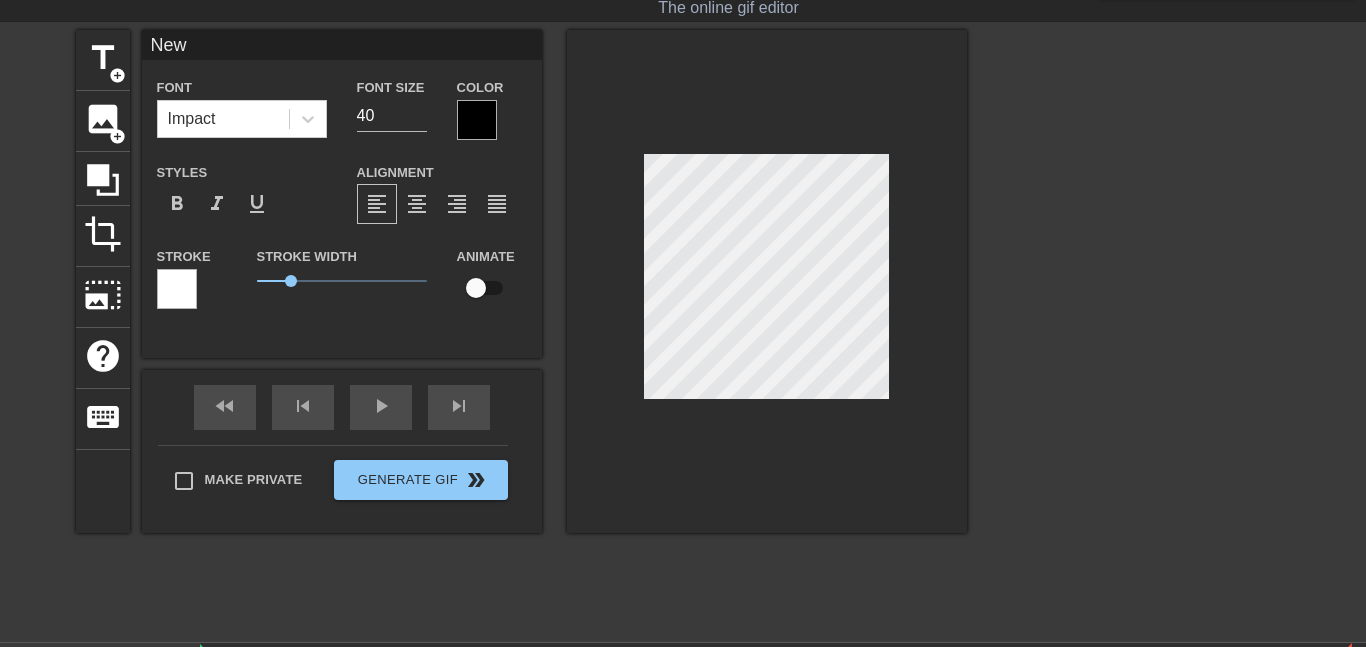type on "New" 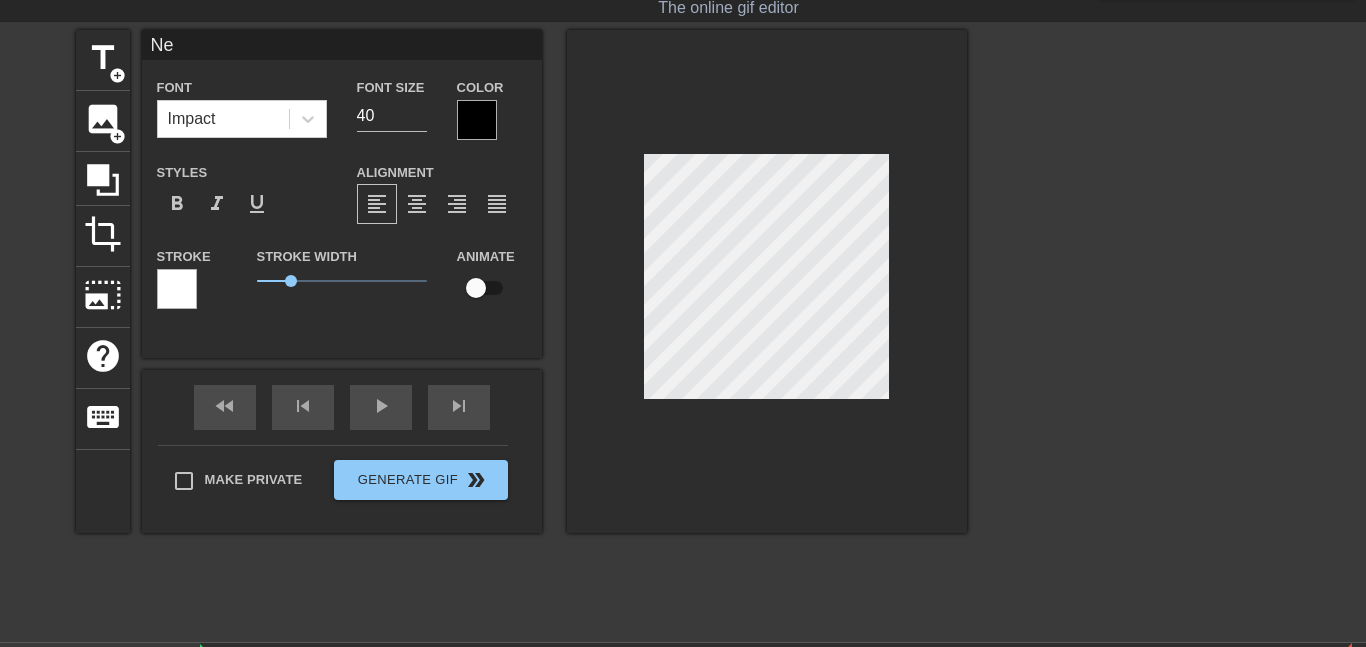scroll, scrollTop: 0, scrollLeft: 0, axis: both 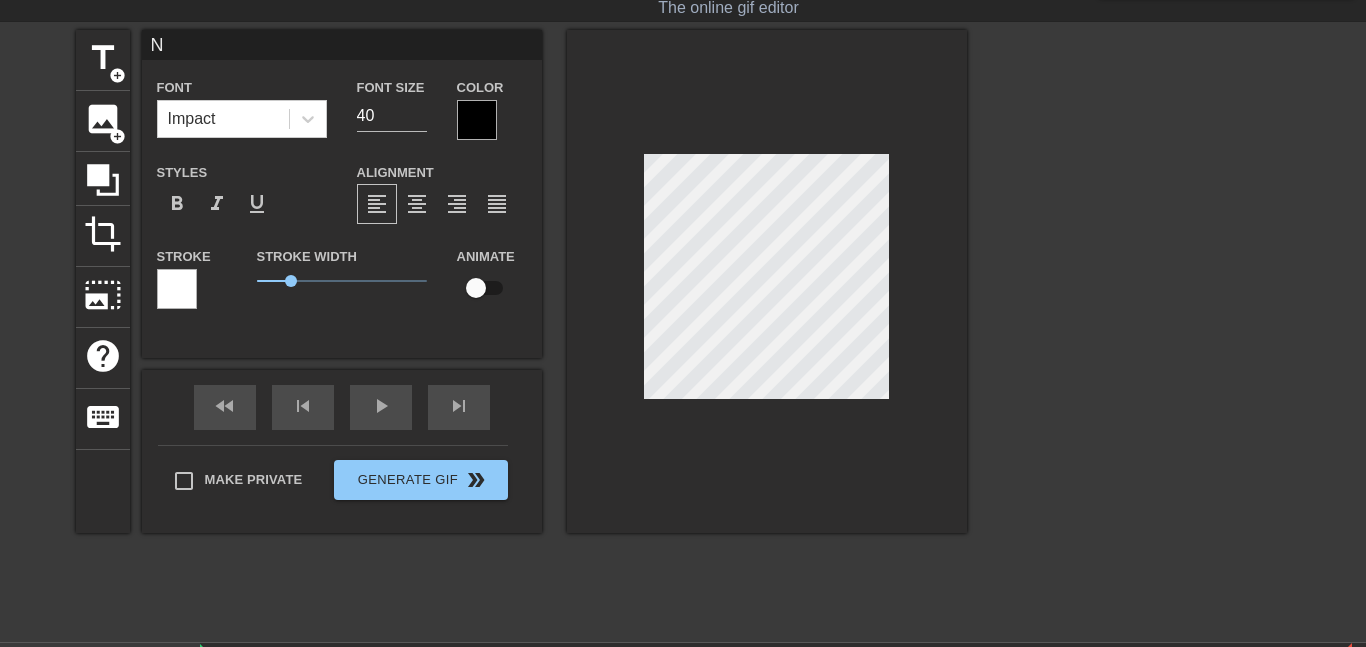type 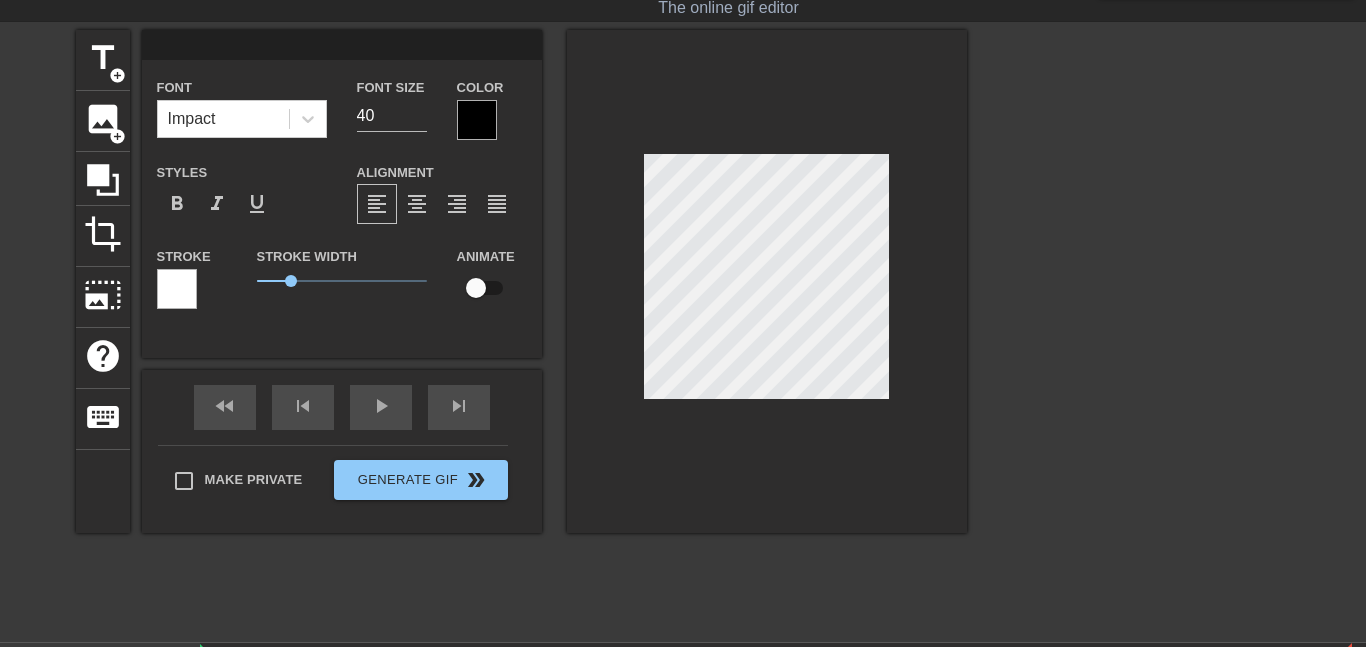 type on "W" 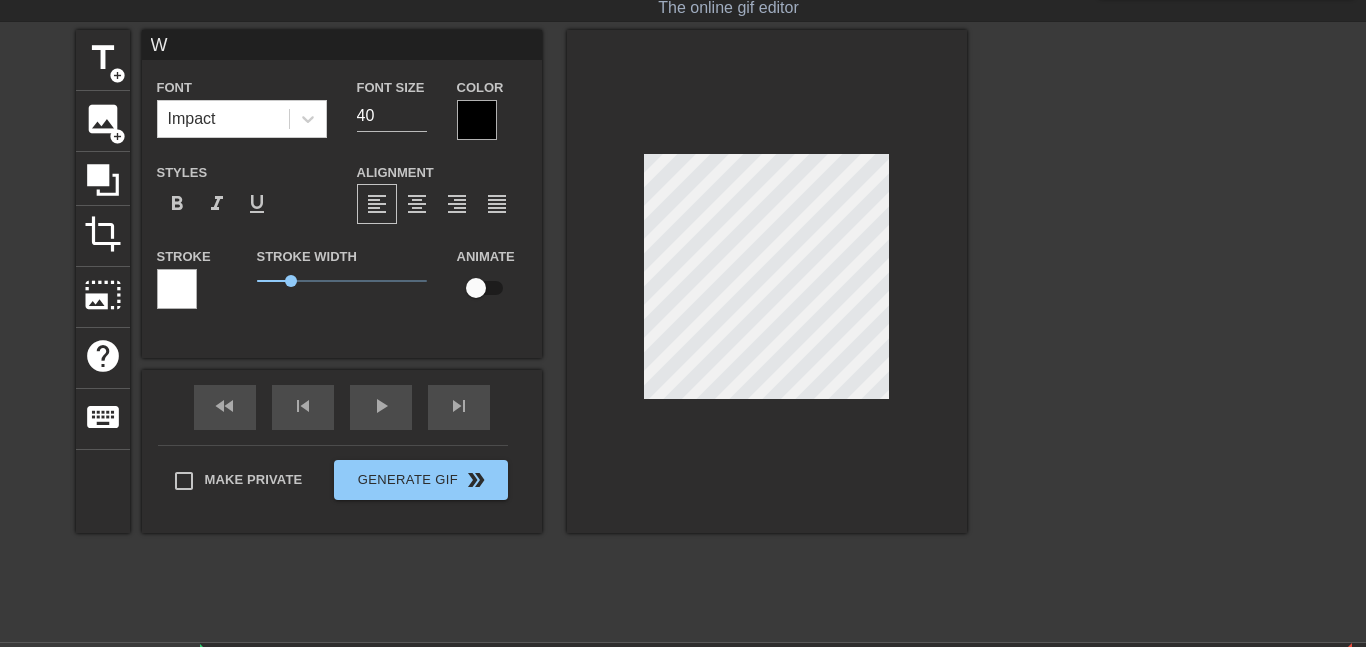 type on "We" 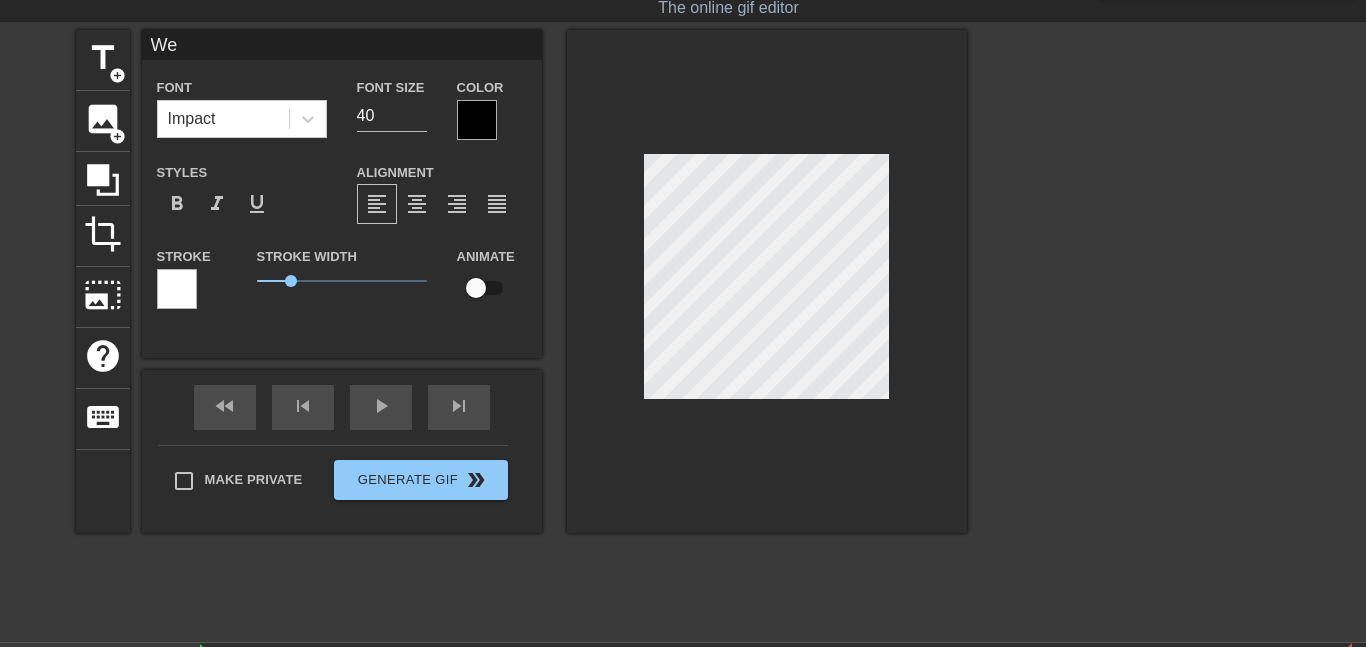 type on "We" 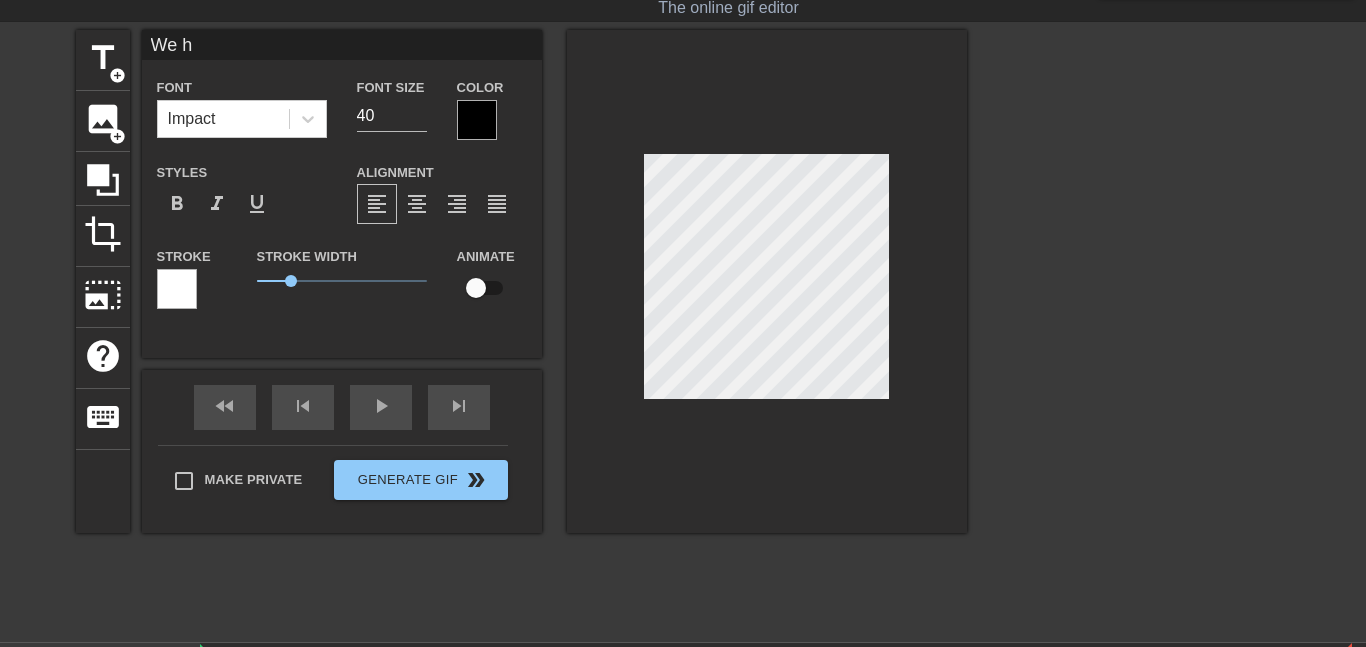 scroll, scrollTop: 0, scrollLeft: 1, axis: horizontal 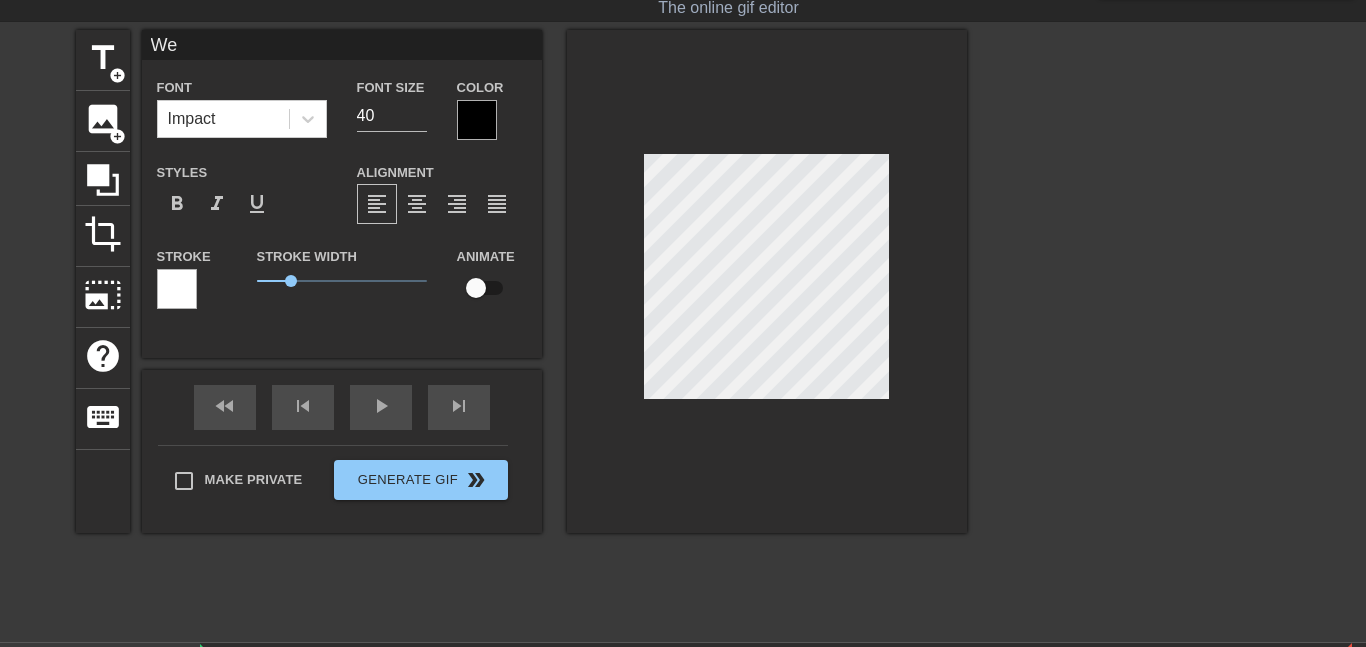 type on "We" 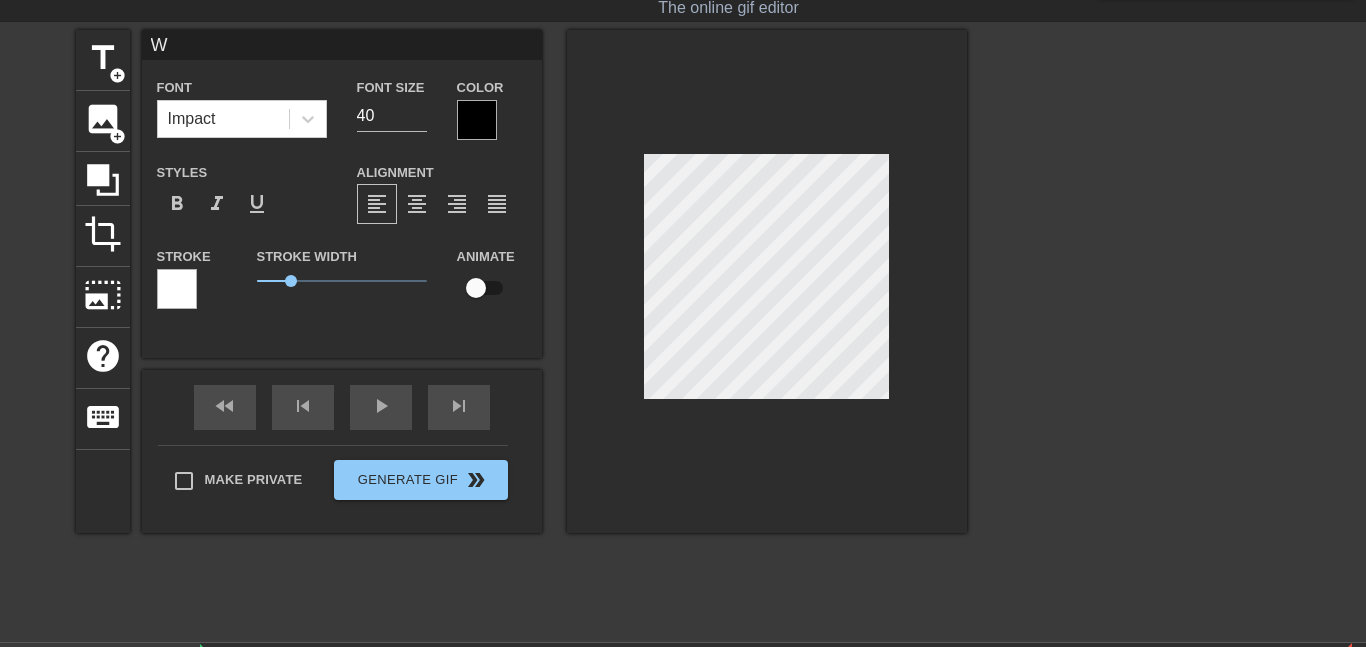 type on "W" 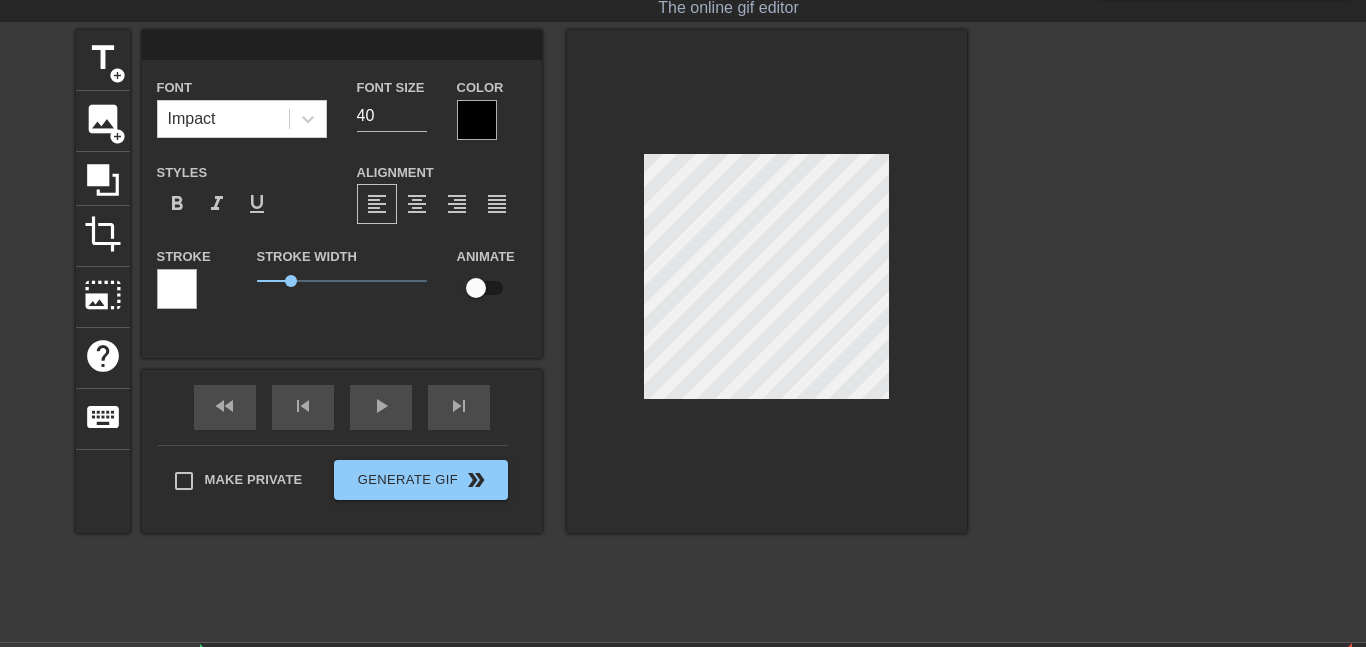 type 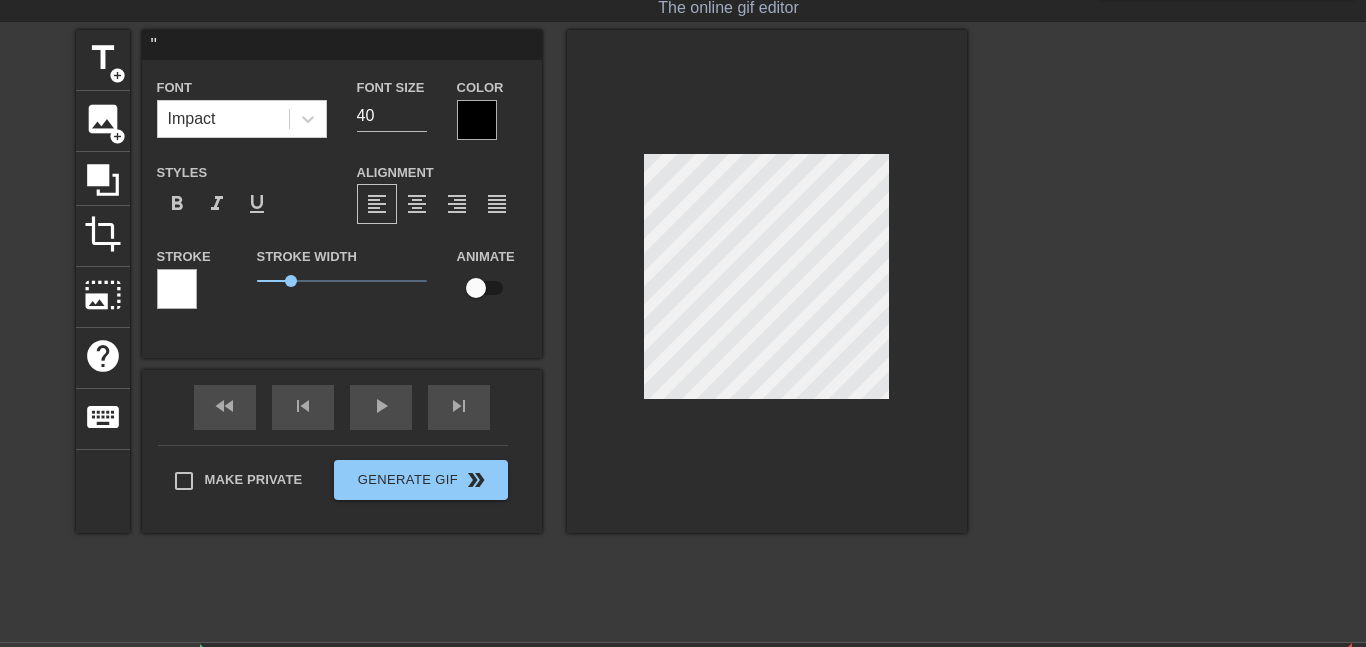 type on ""W" 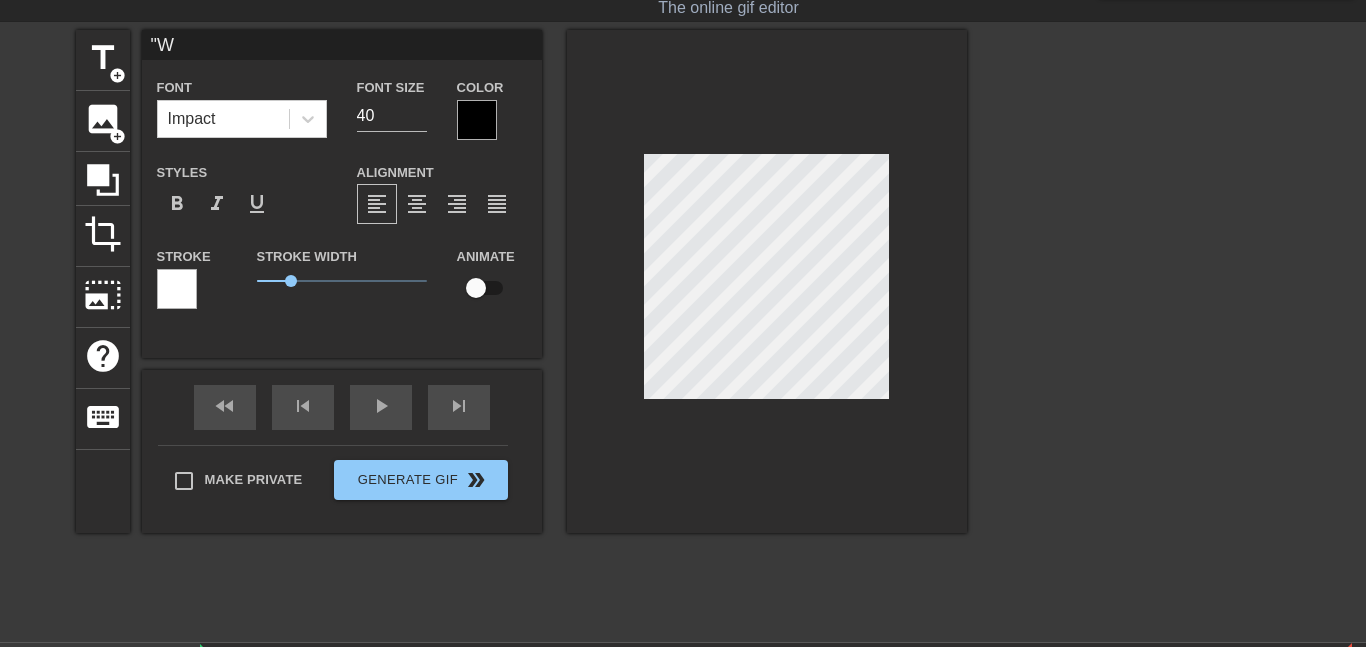 type on ""We" 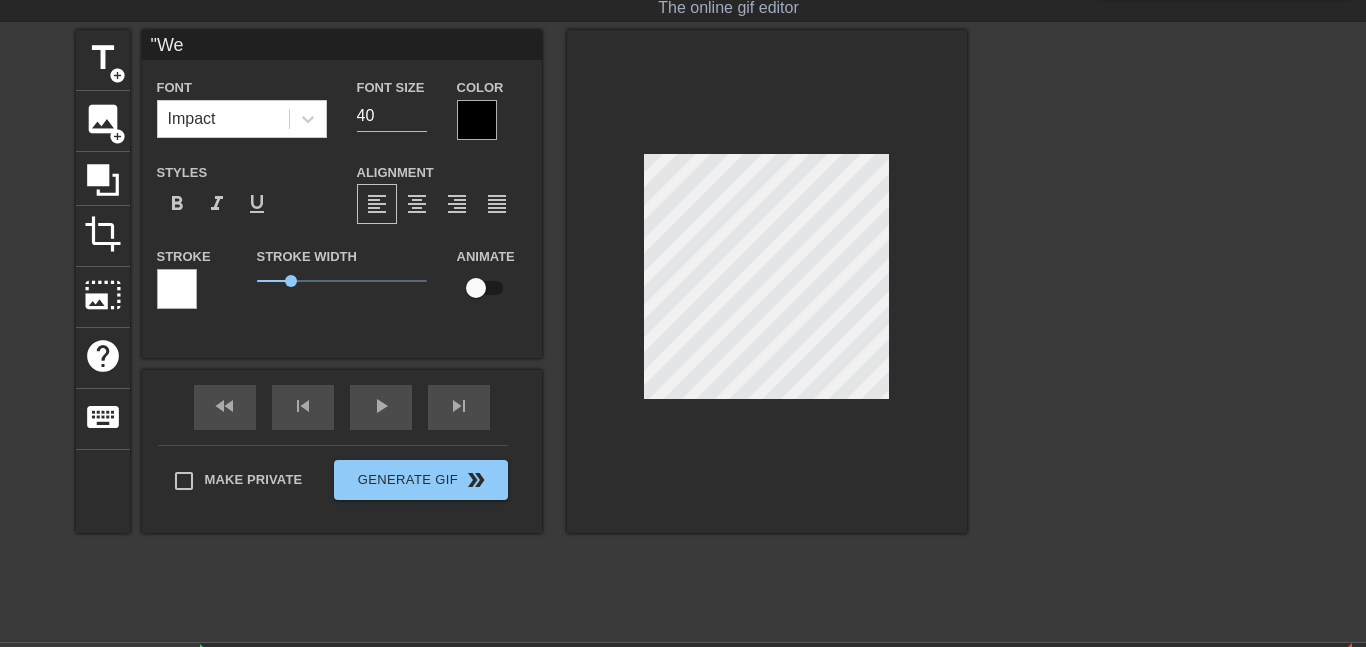 type on ""We" 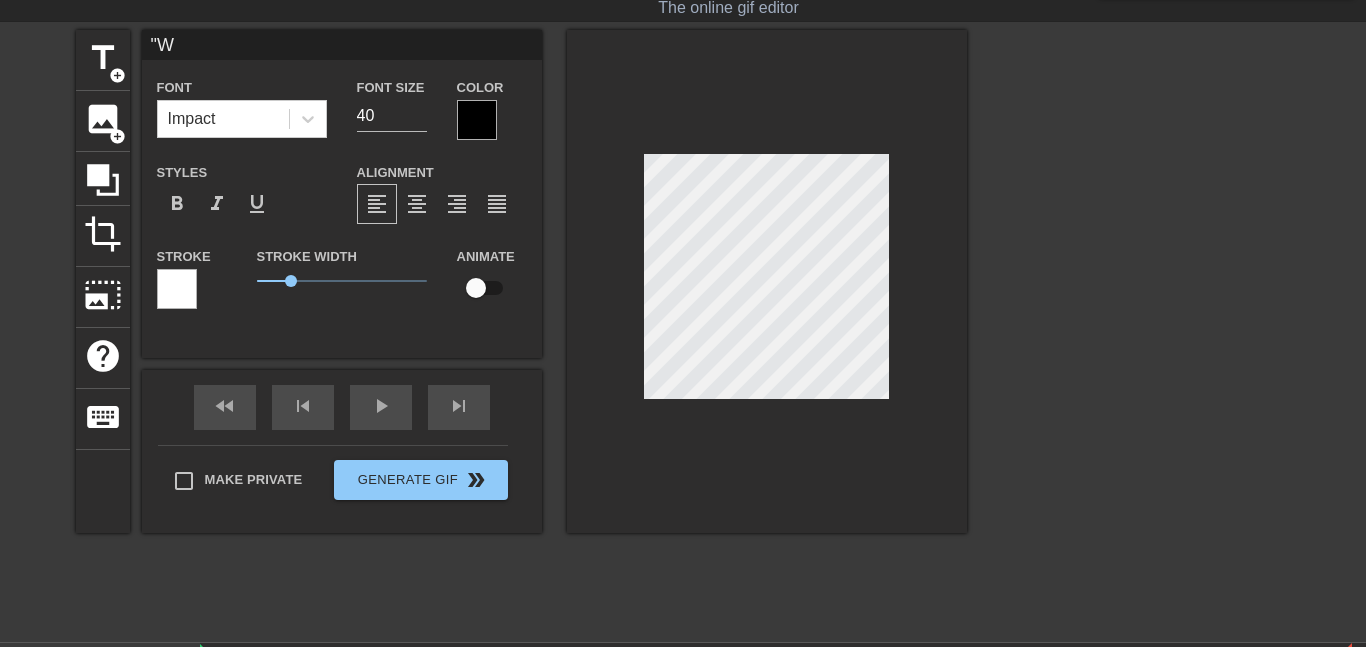 type on """ 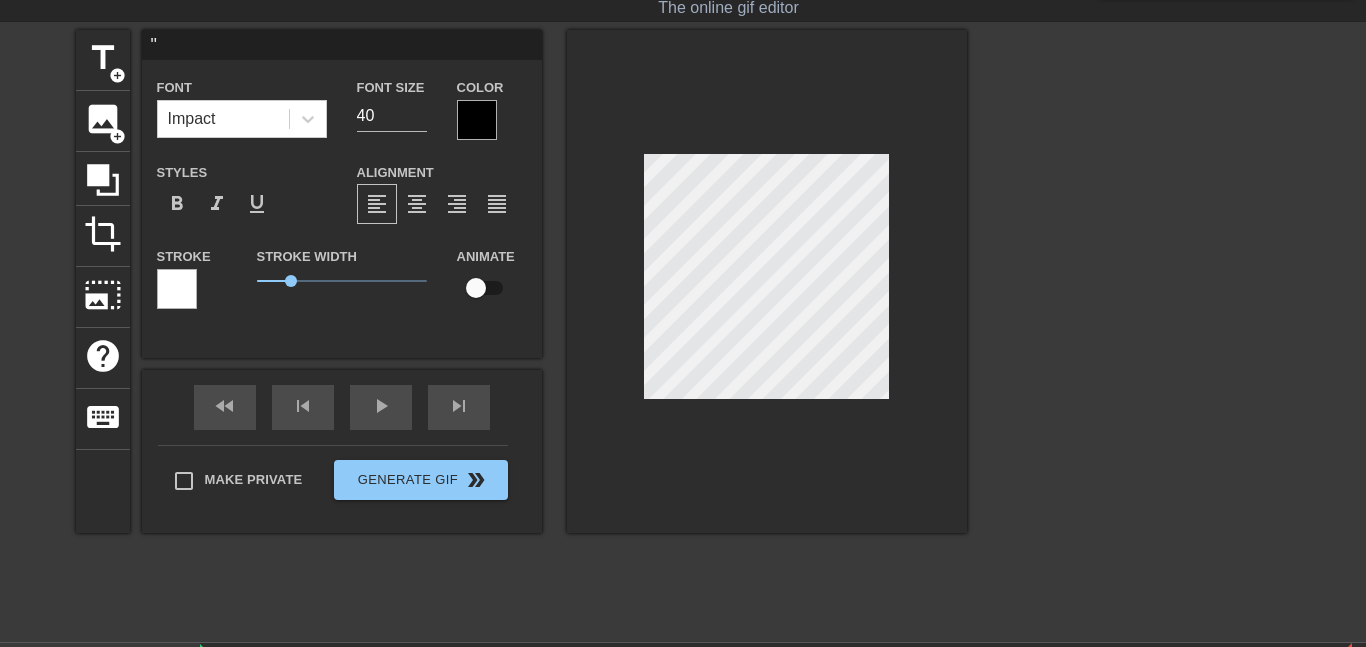 type on ""W" 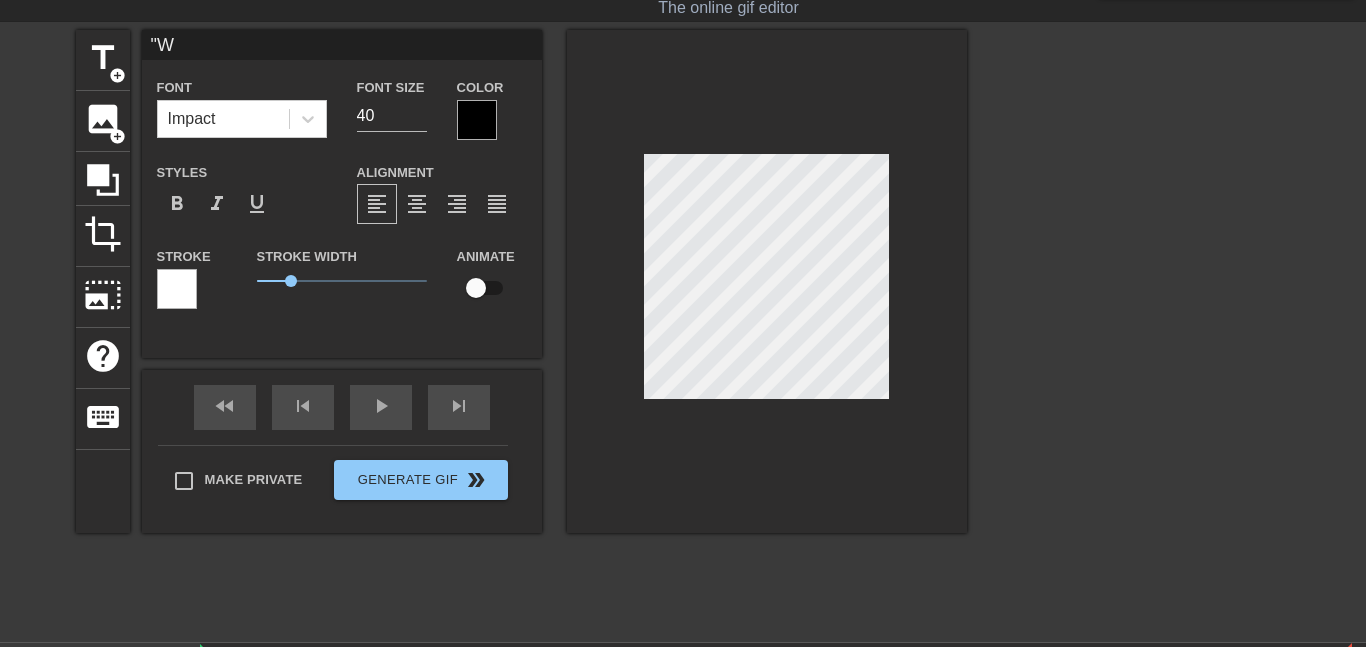 type on ""W" 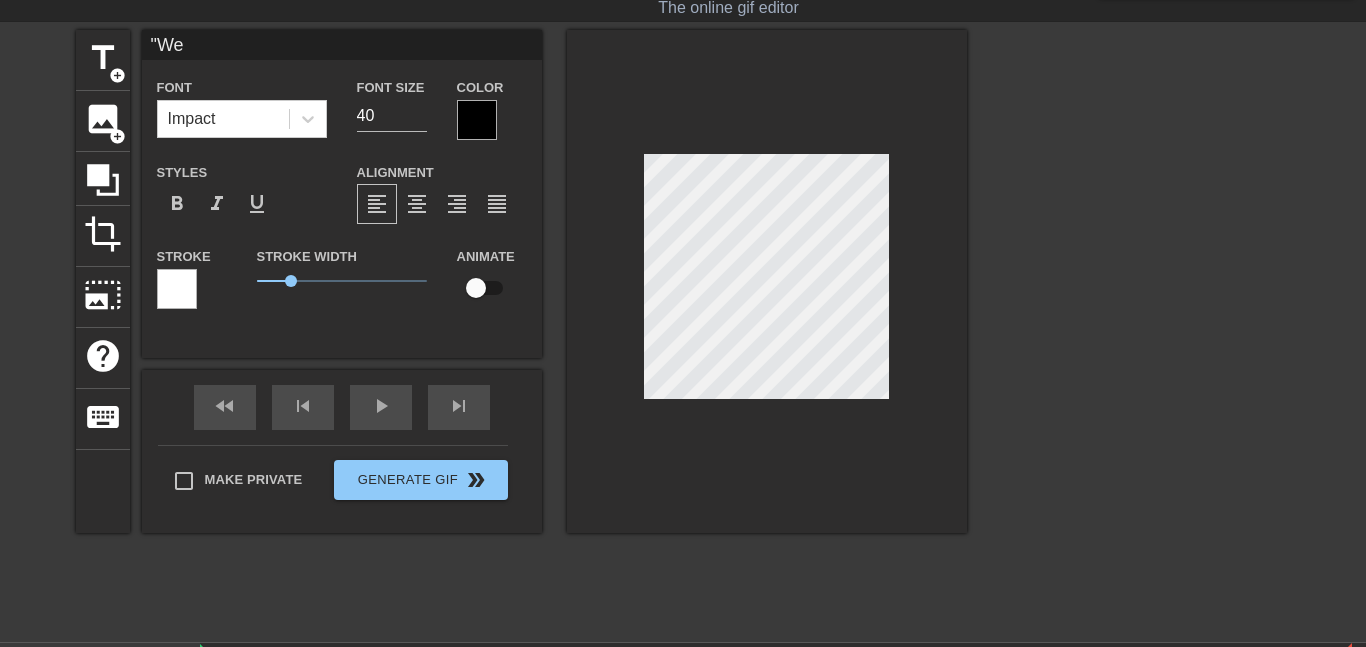 type on ""We" 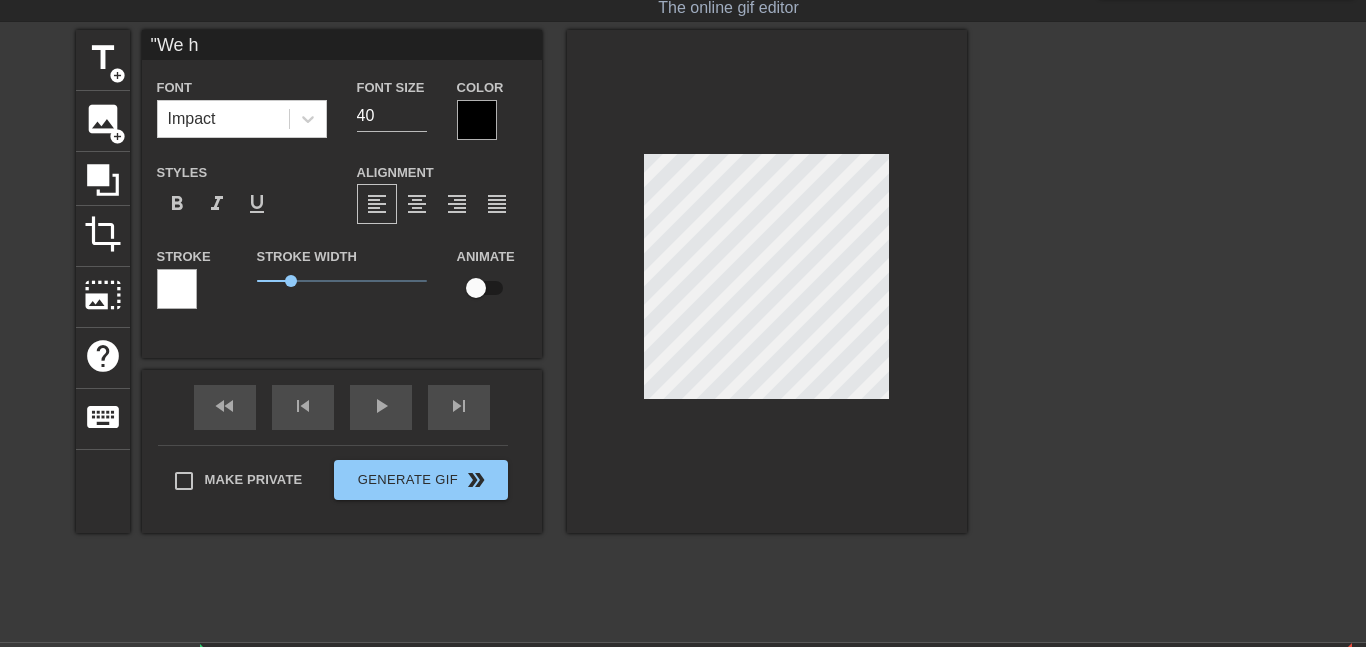 type on ""We he" 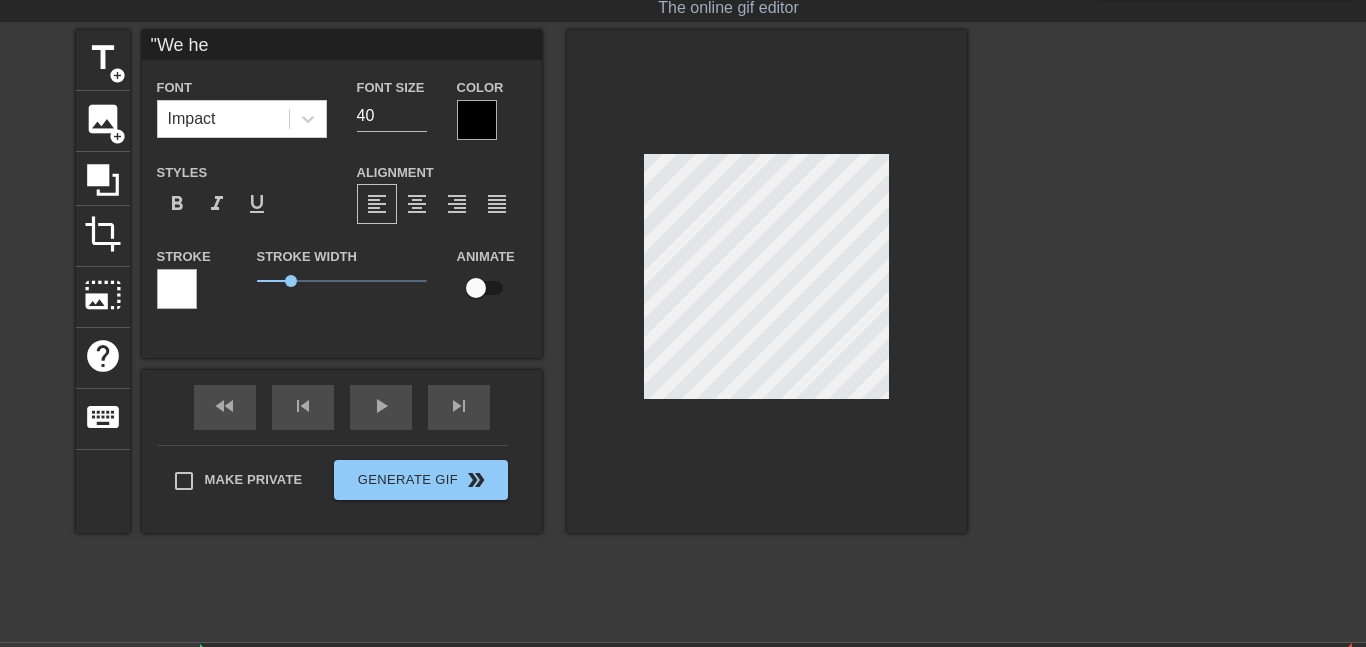 type on ""We hea" 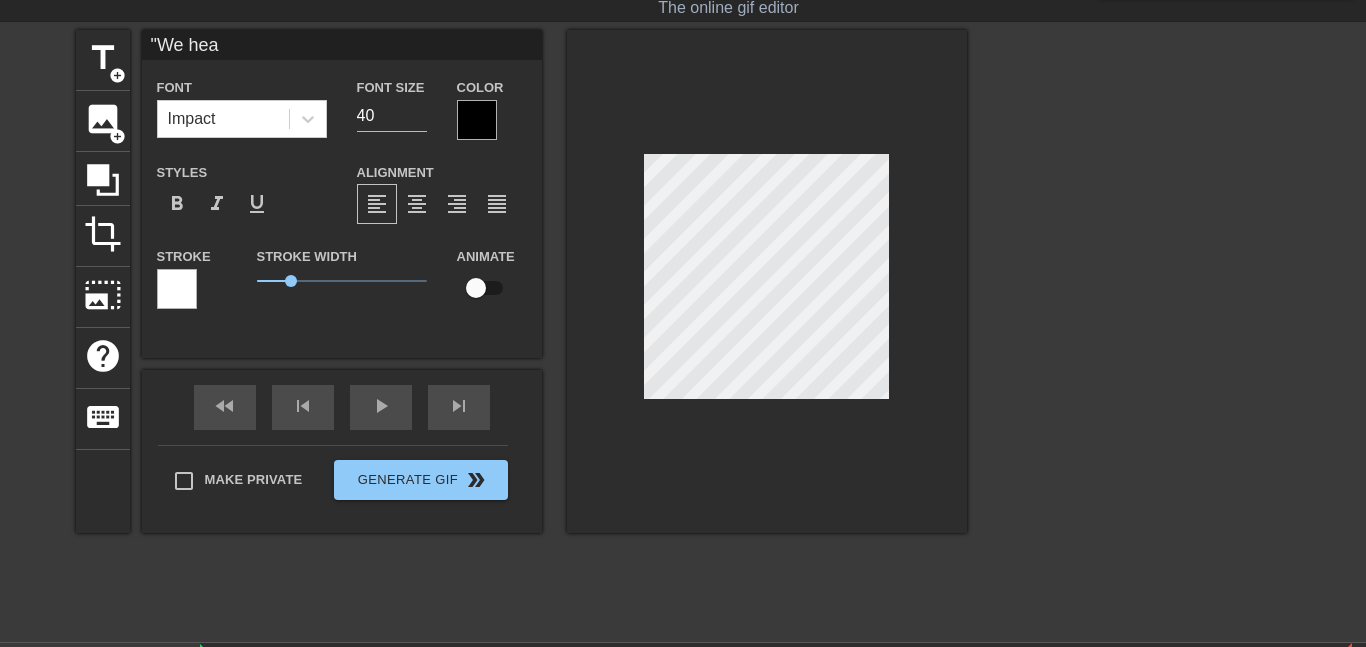 type on ""We hear" 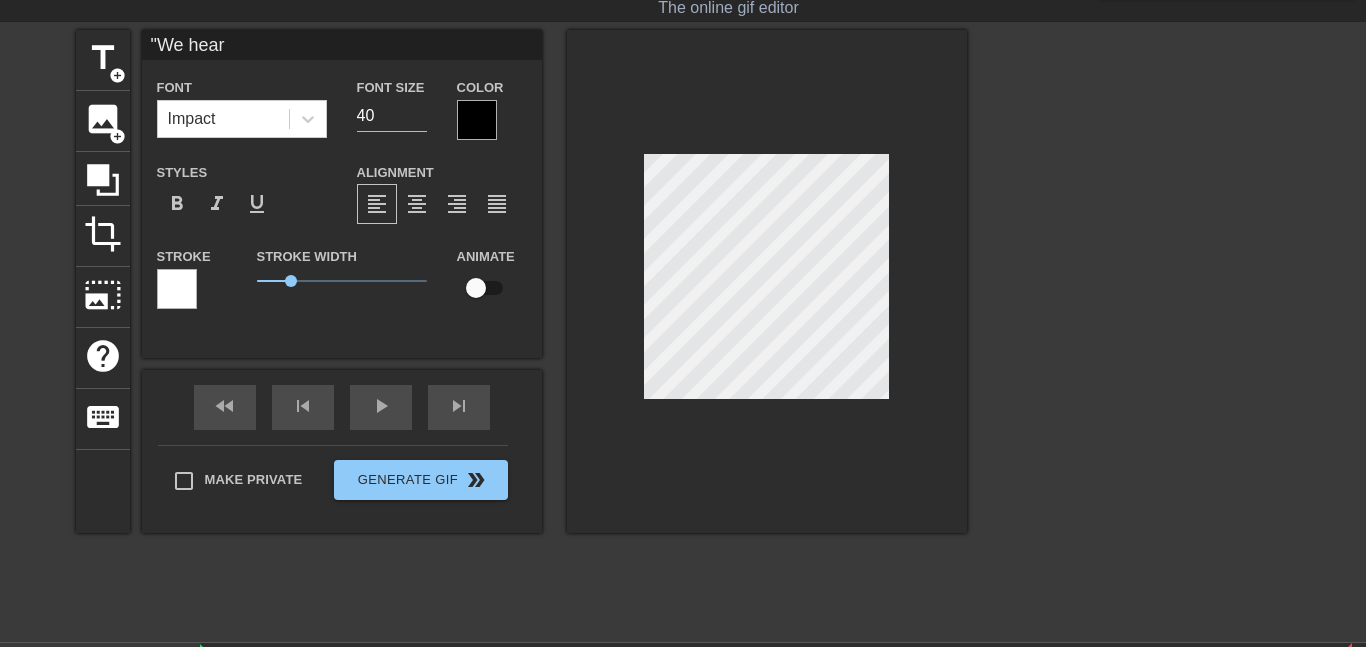 type on ""We heard" 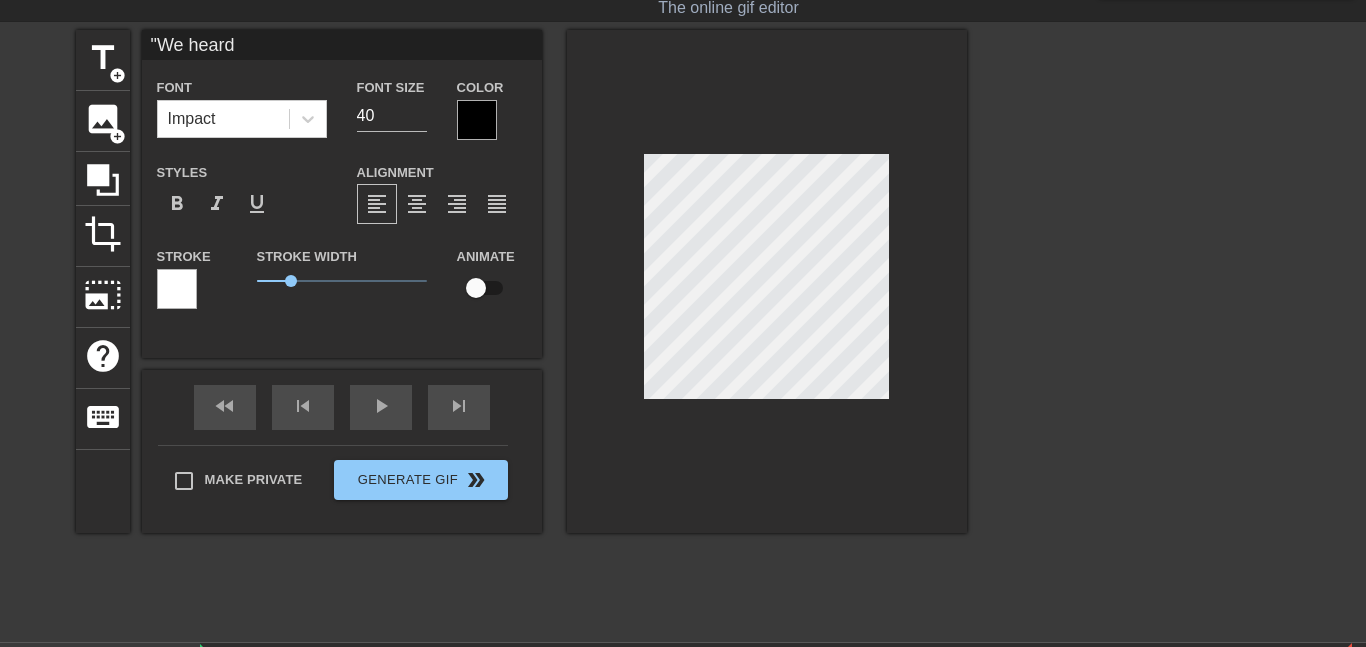 type on ""We heard" 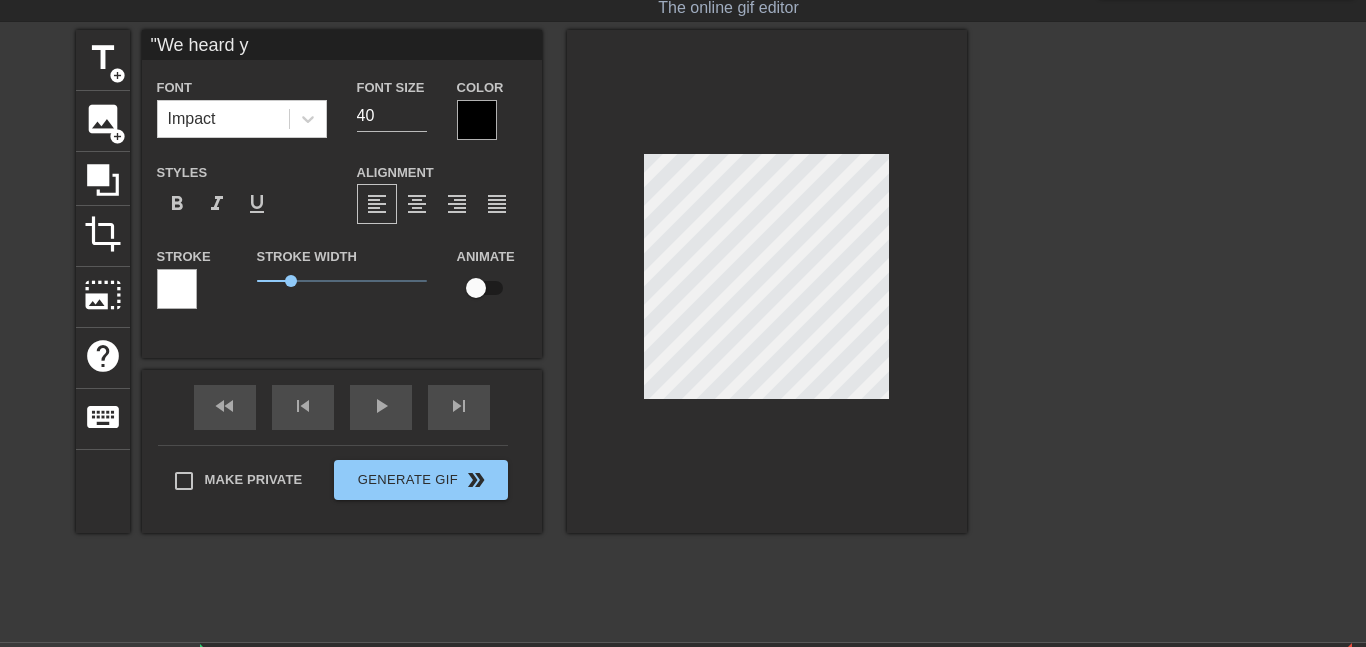 type on ""We heard yo" 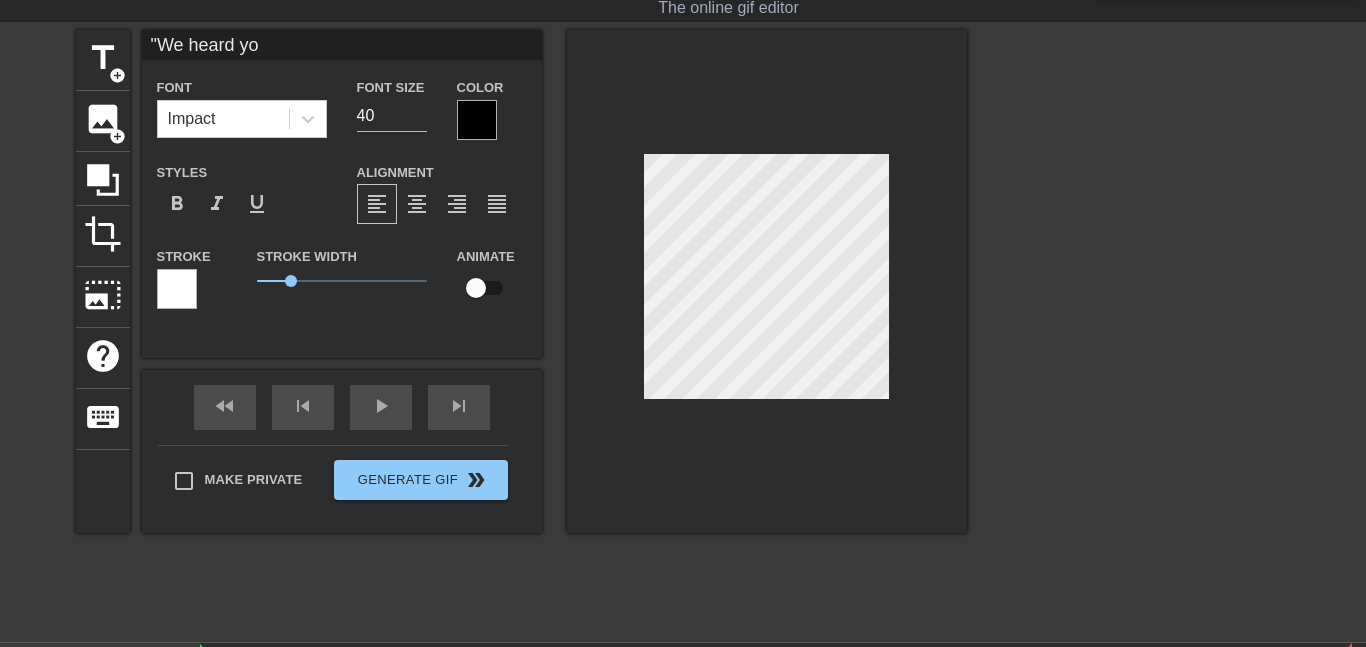 type on ""We heard you" 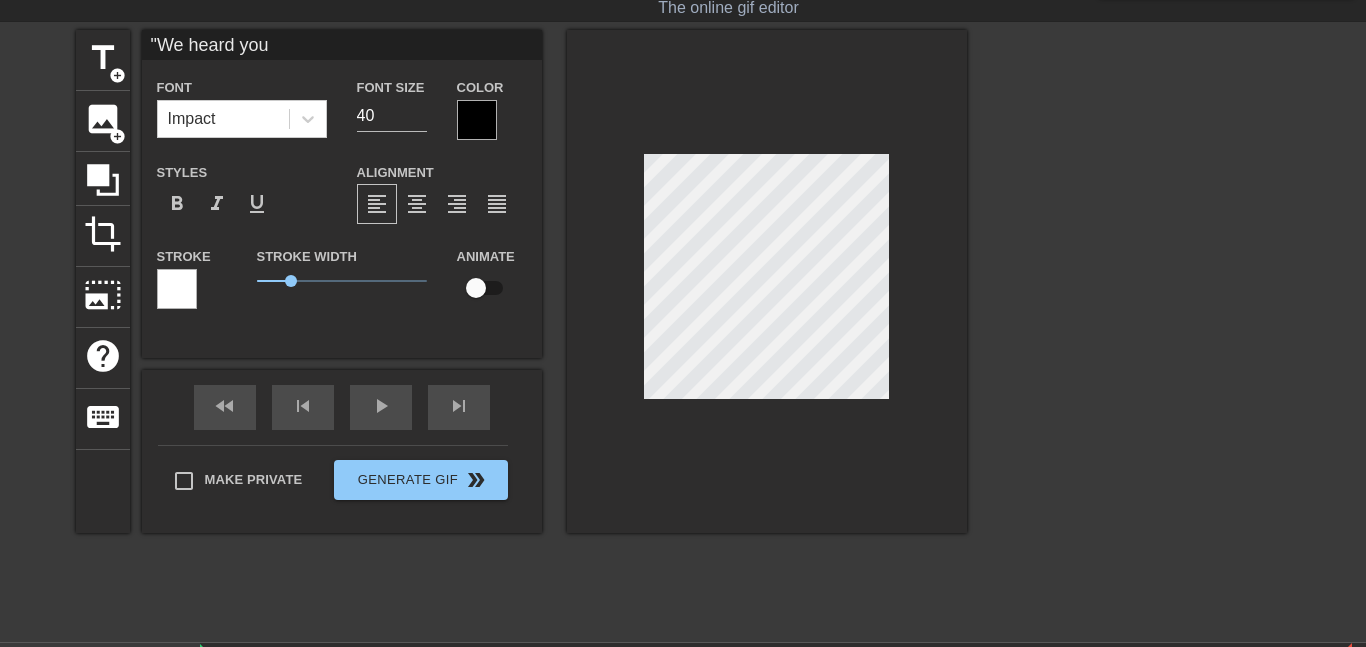 type on ""We heard you" 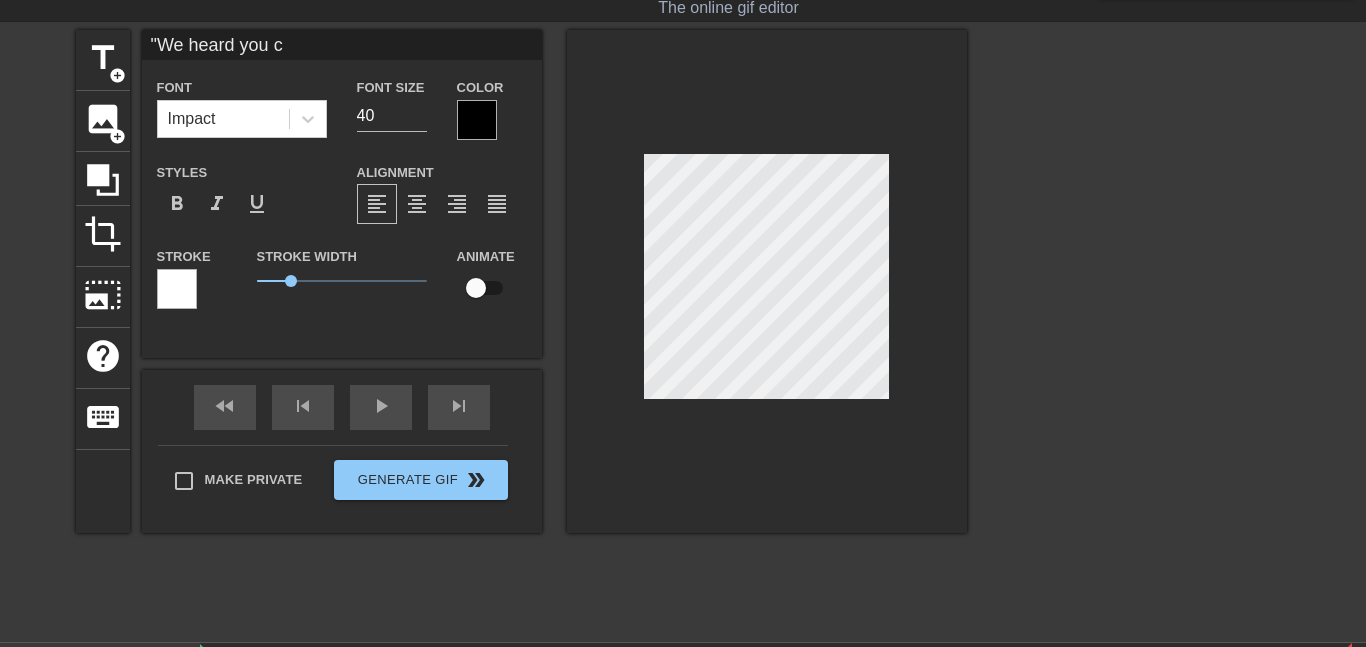 type on ""We heard you co" 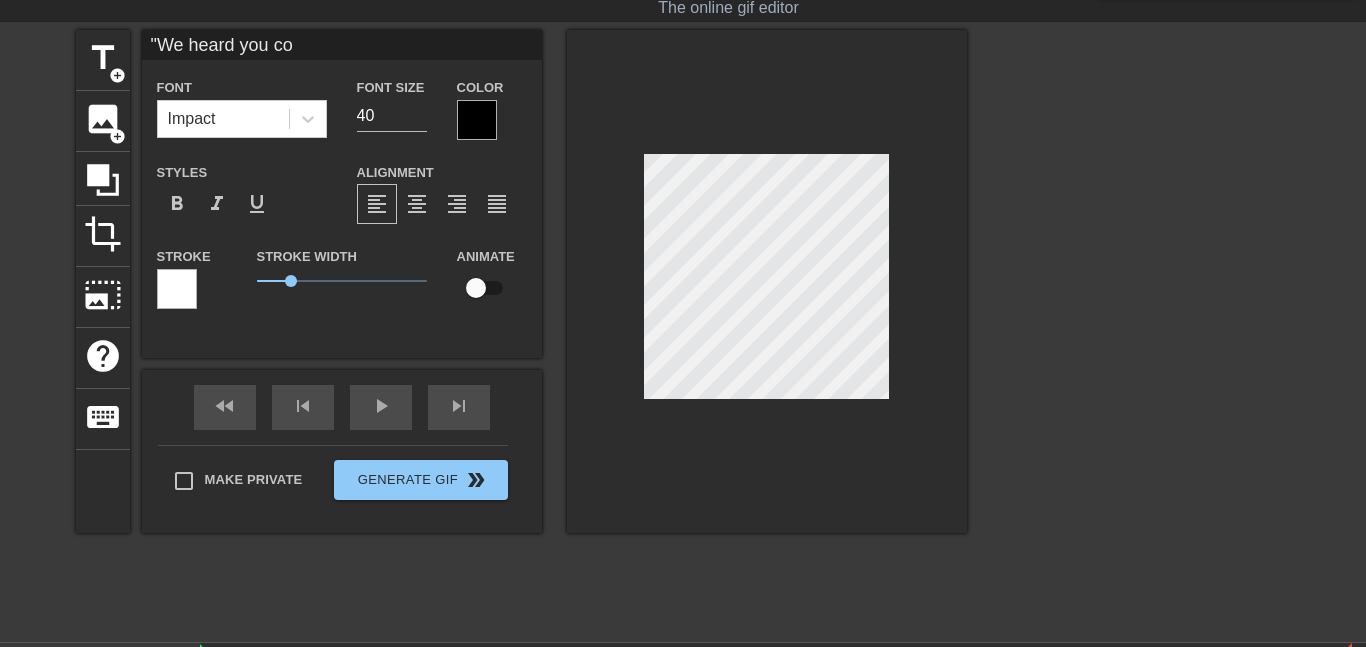 type on ""We heard you co" 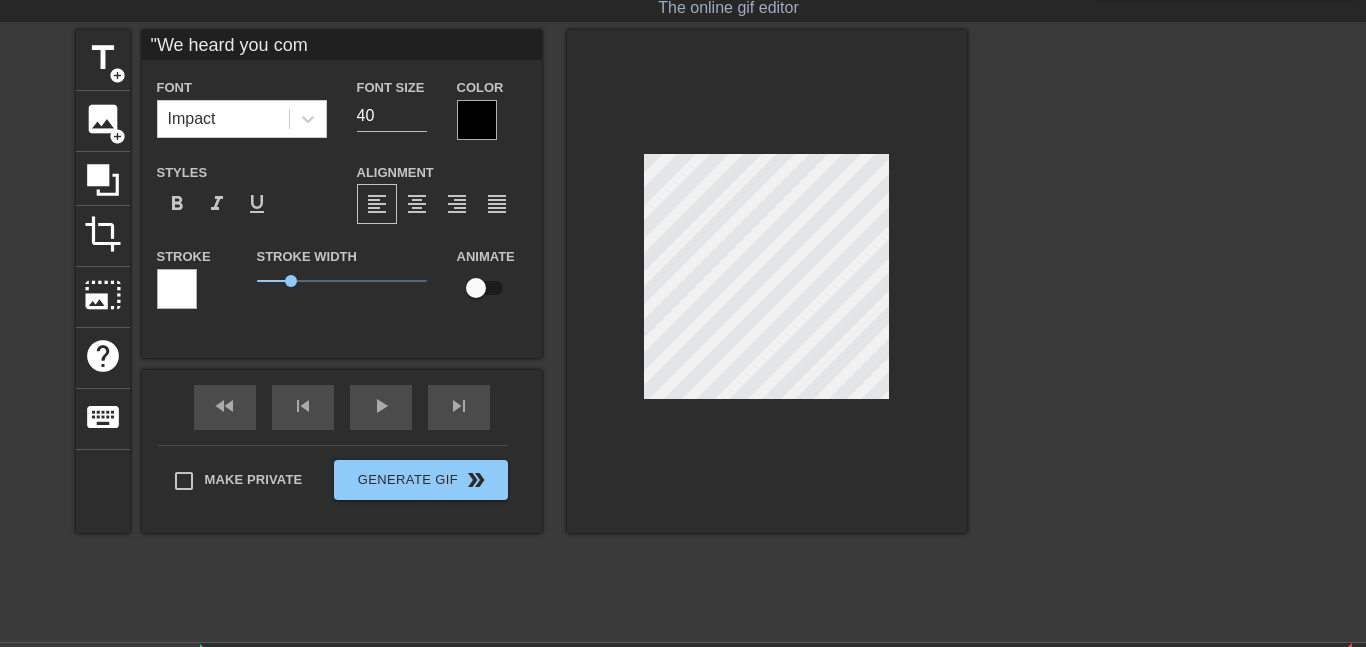 type on ""We heard you comm" 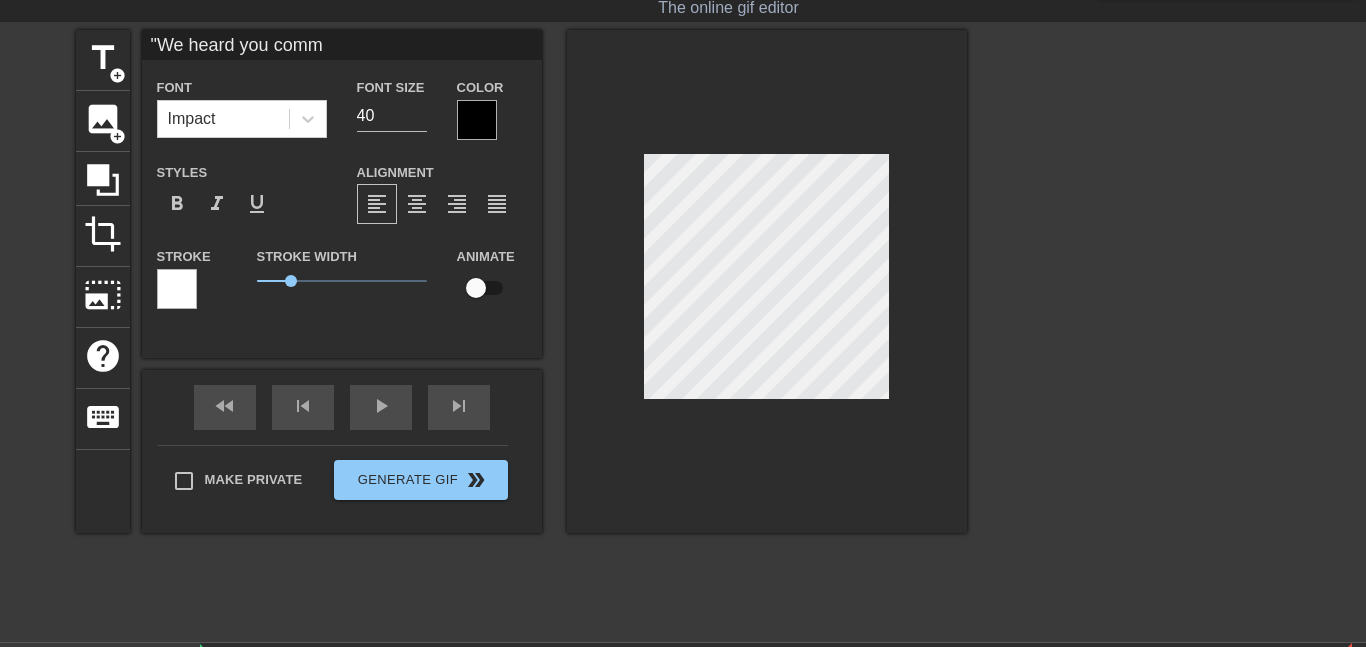 scroll, scrollTop: 0, scrollLeft: 10, axis: horizontal 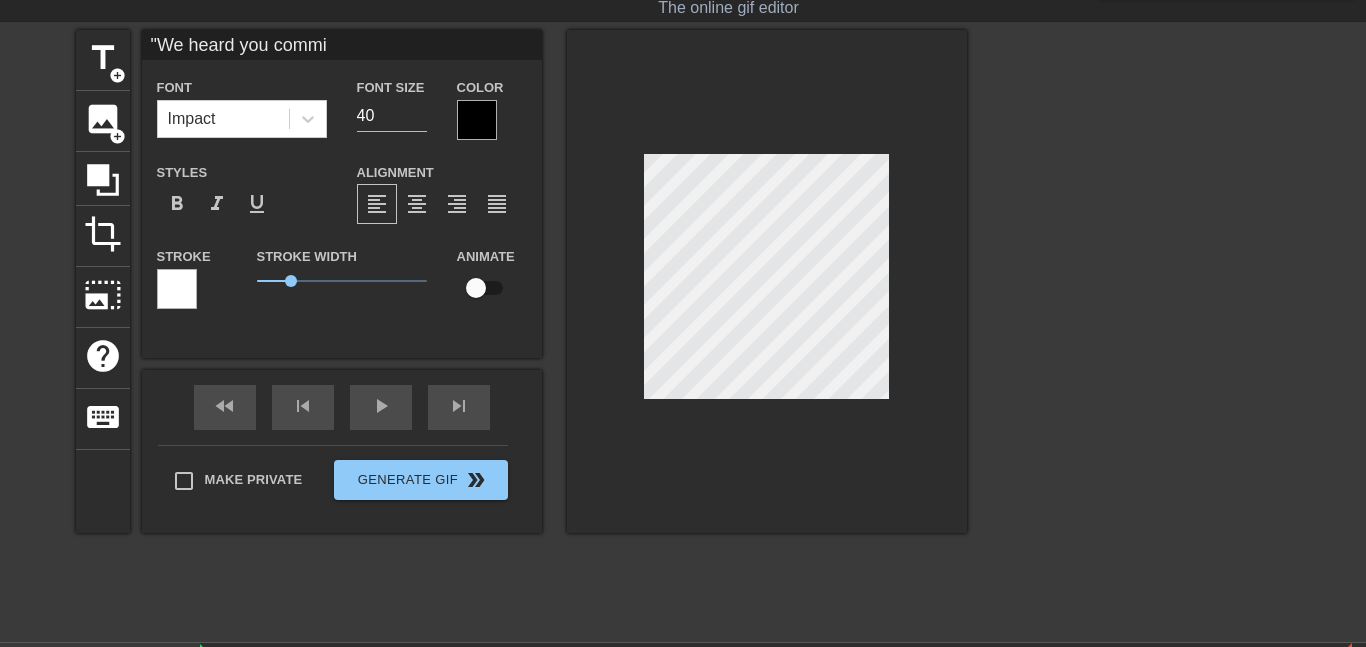 type on ""We heard you comm" 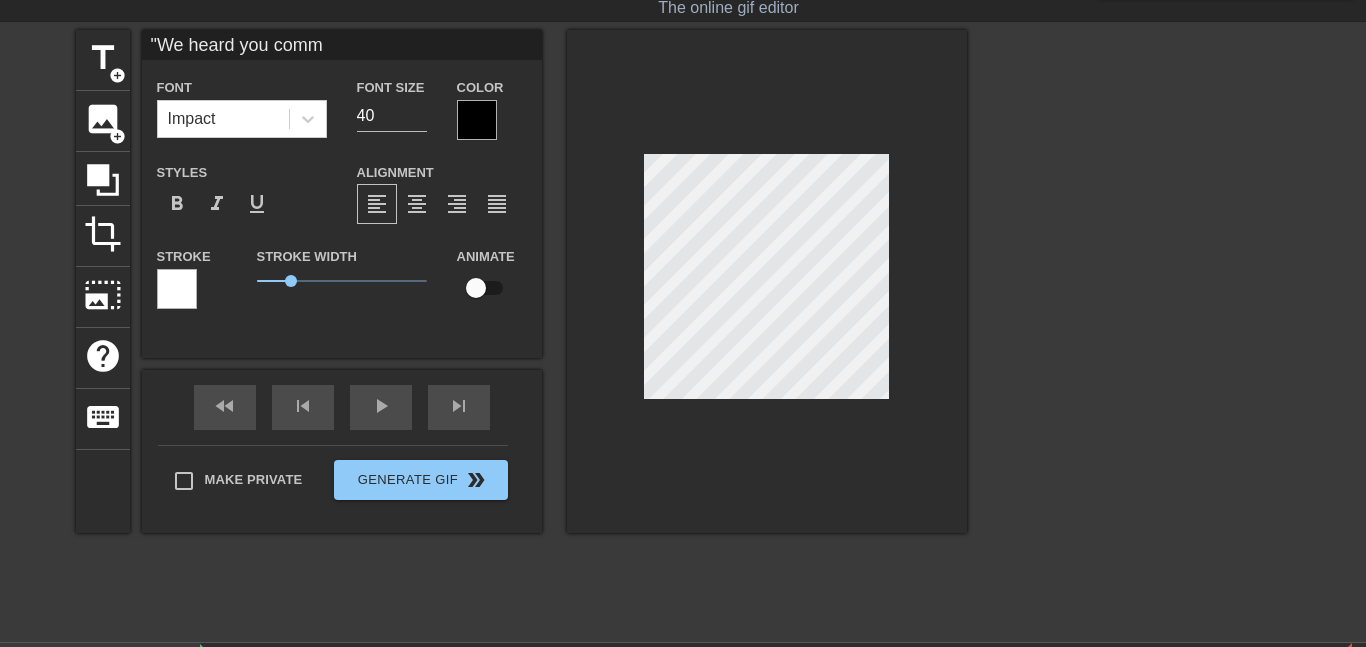 type on ""We heard you com" 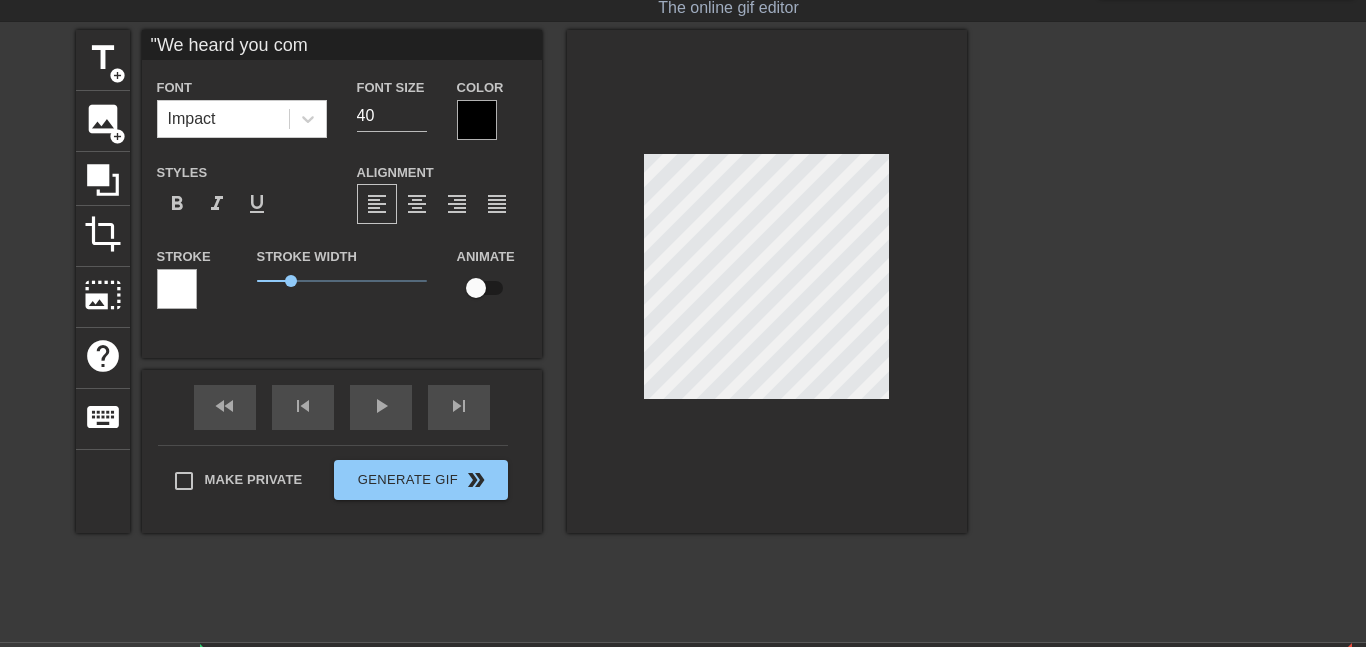 type on ""We heard you co" 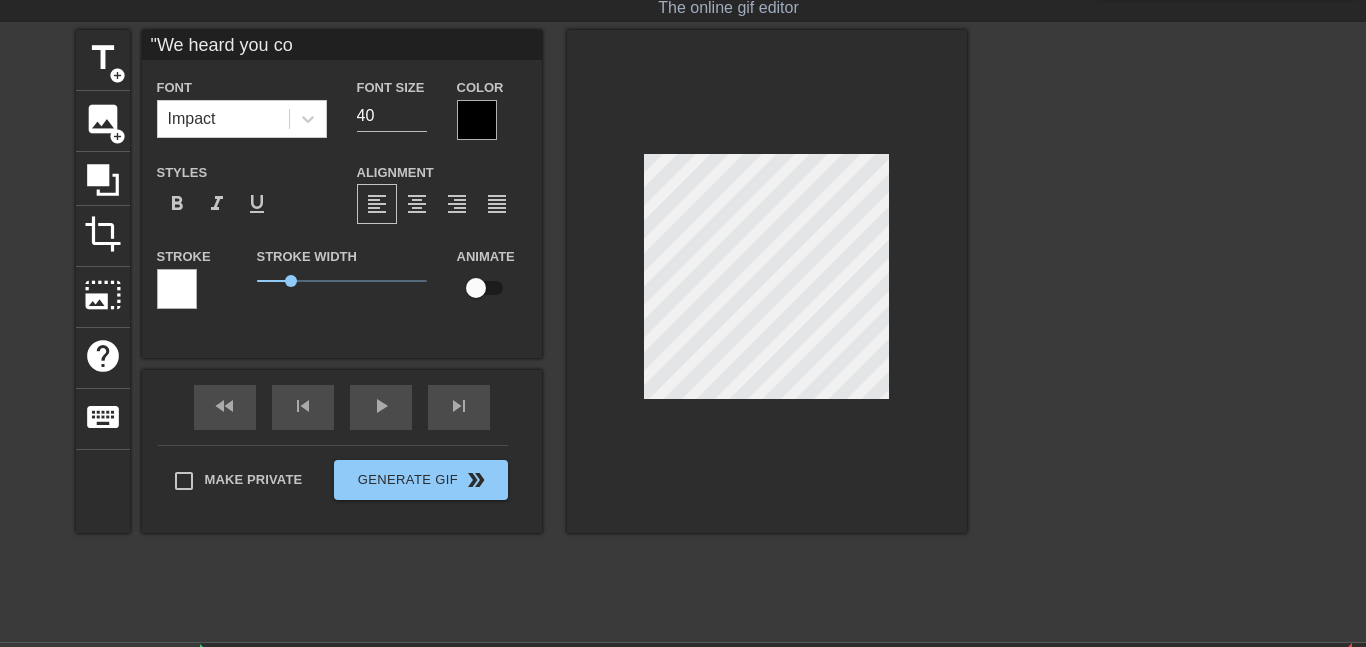 type on ""We heard you c" 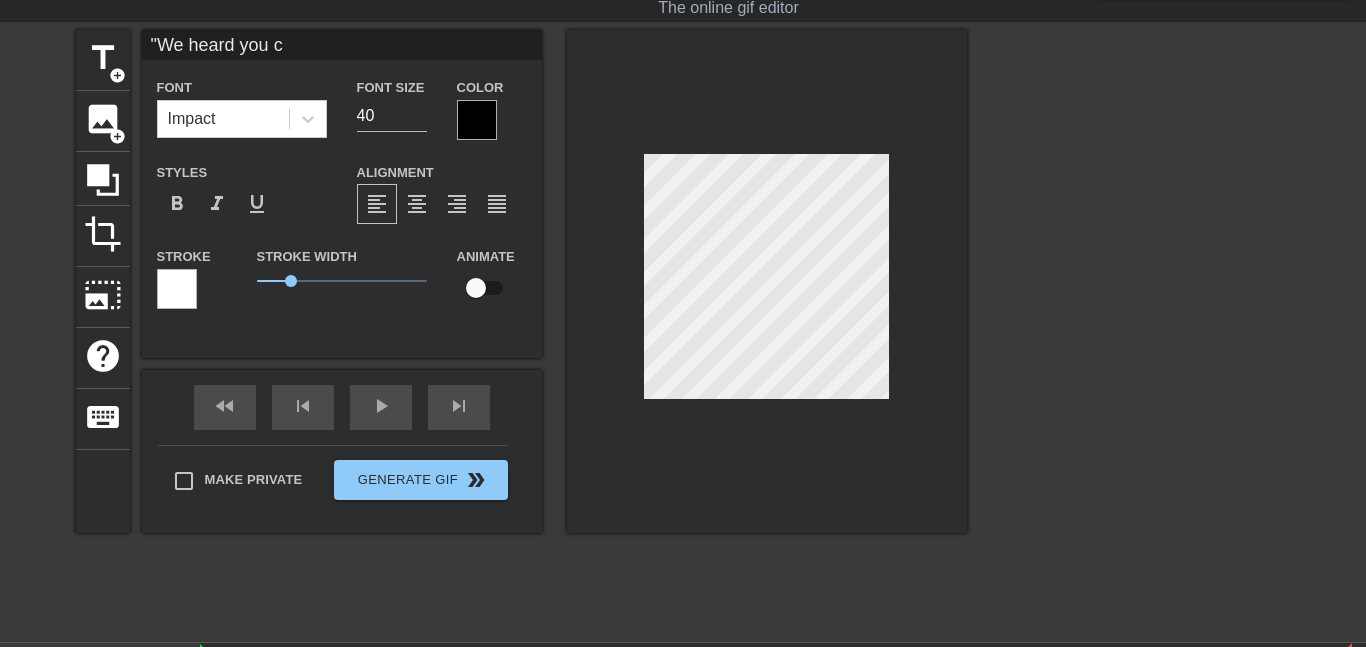 type on ""We heard you" 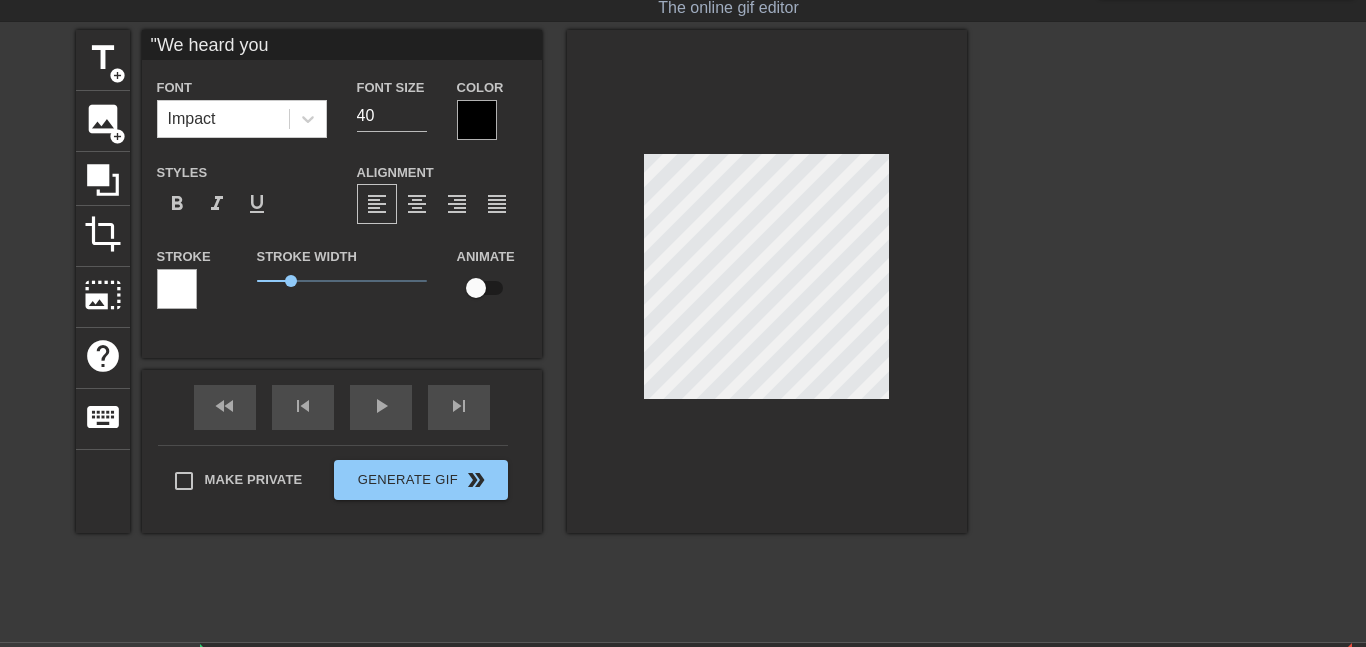 scroll, scrollTop: 0, scrollLeft: 6, axis: horizontal 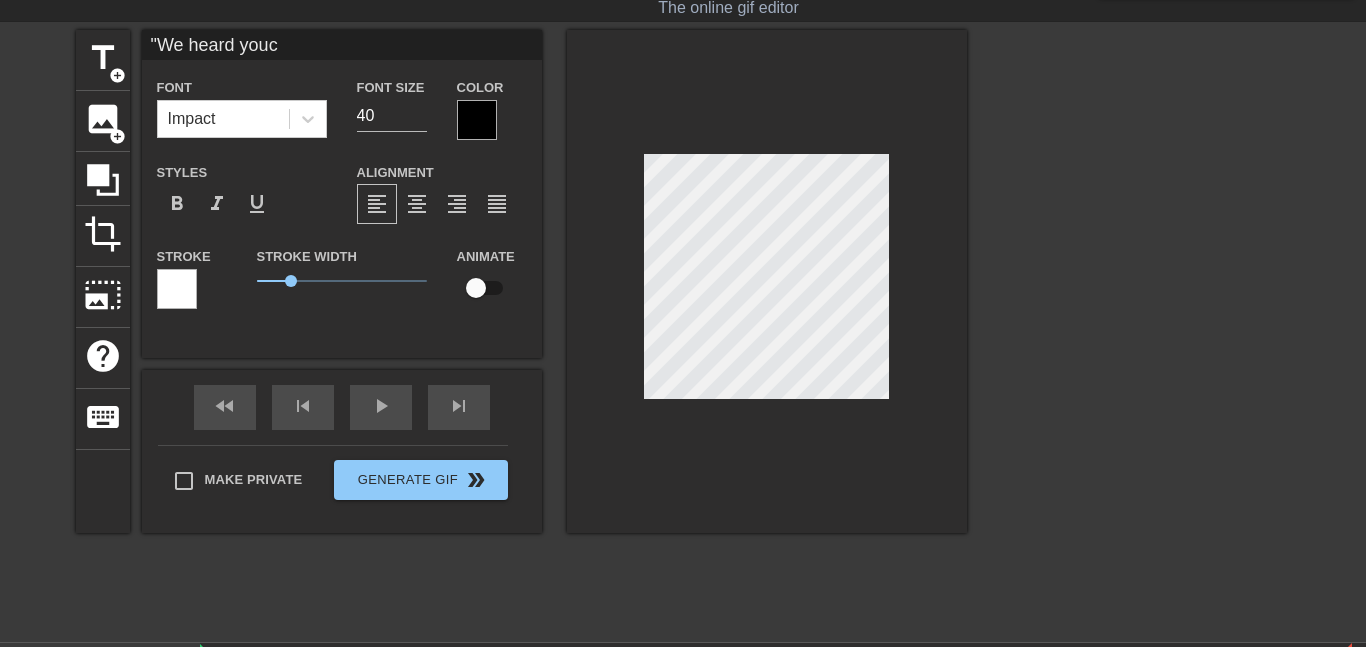 type on ""We heard youco" 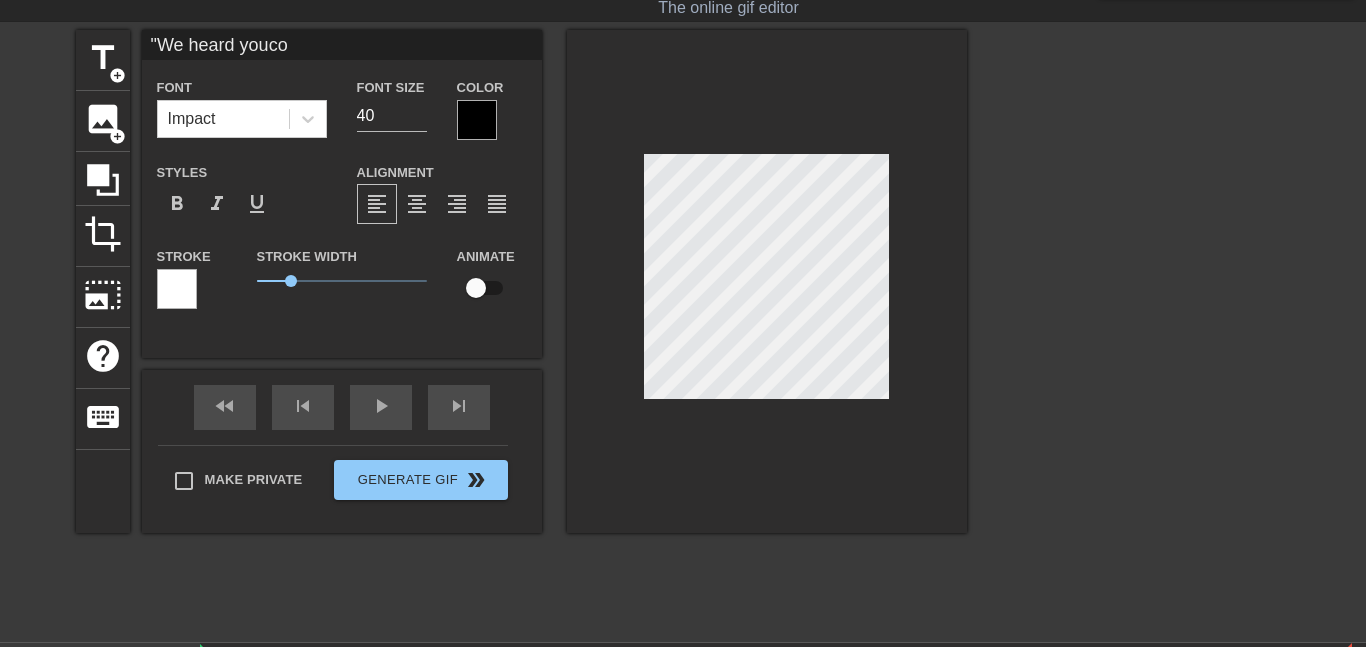 type on ""We heard youcom" 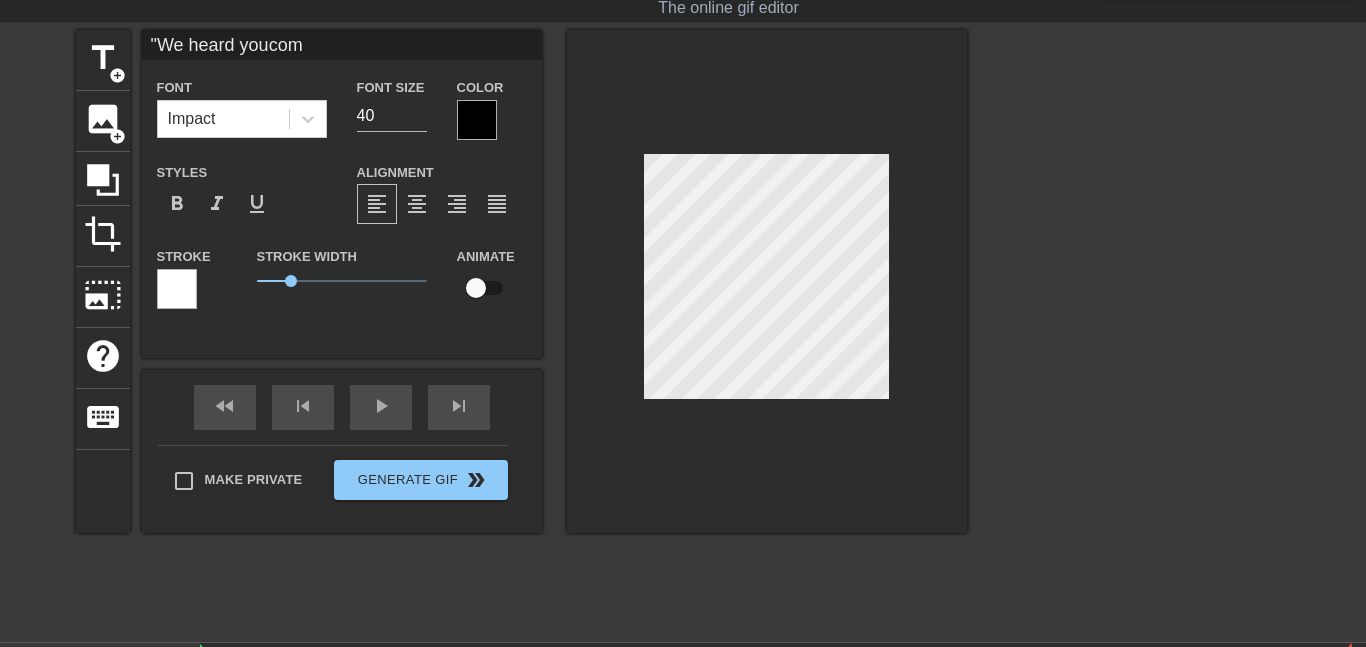 type on ""We heard youcomm" 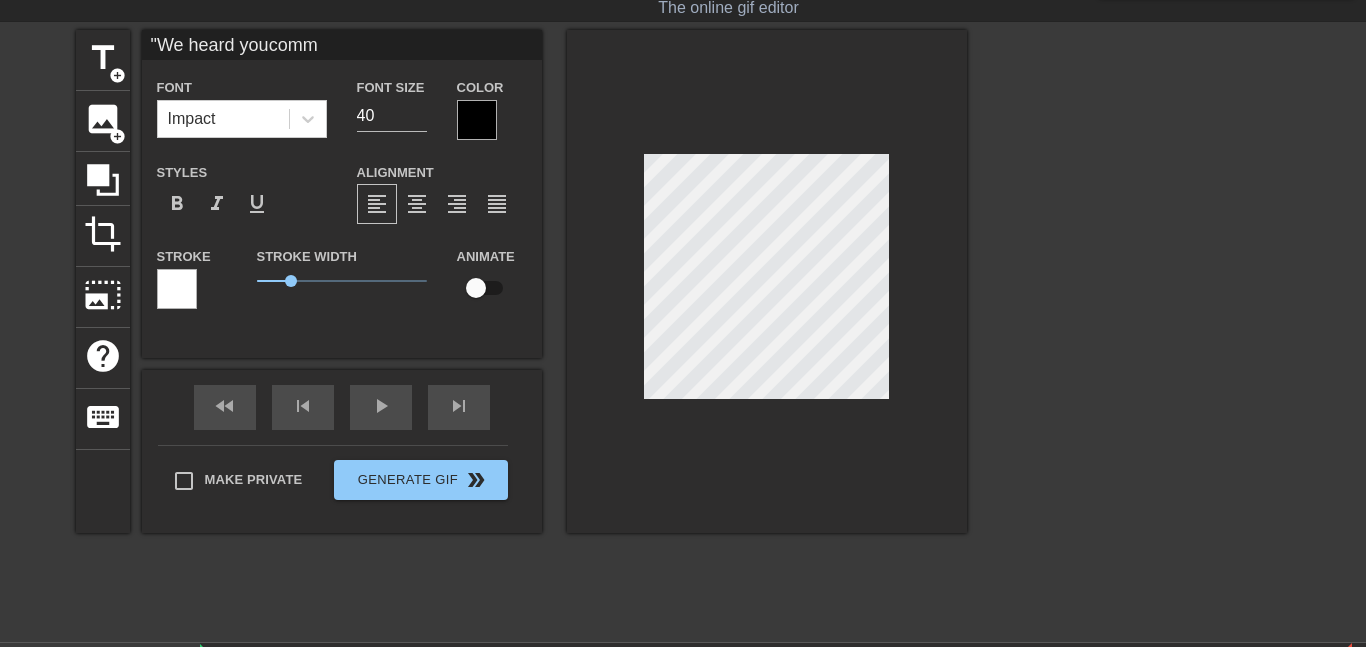 type on ""We heard youcommi" 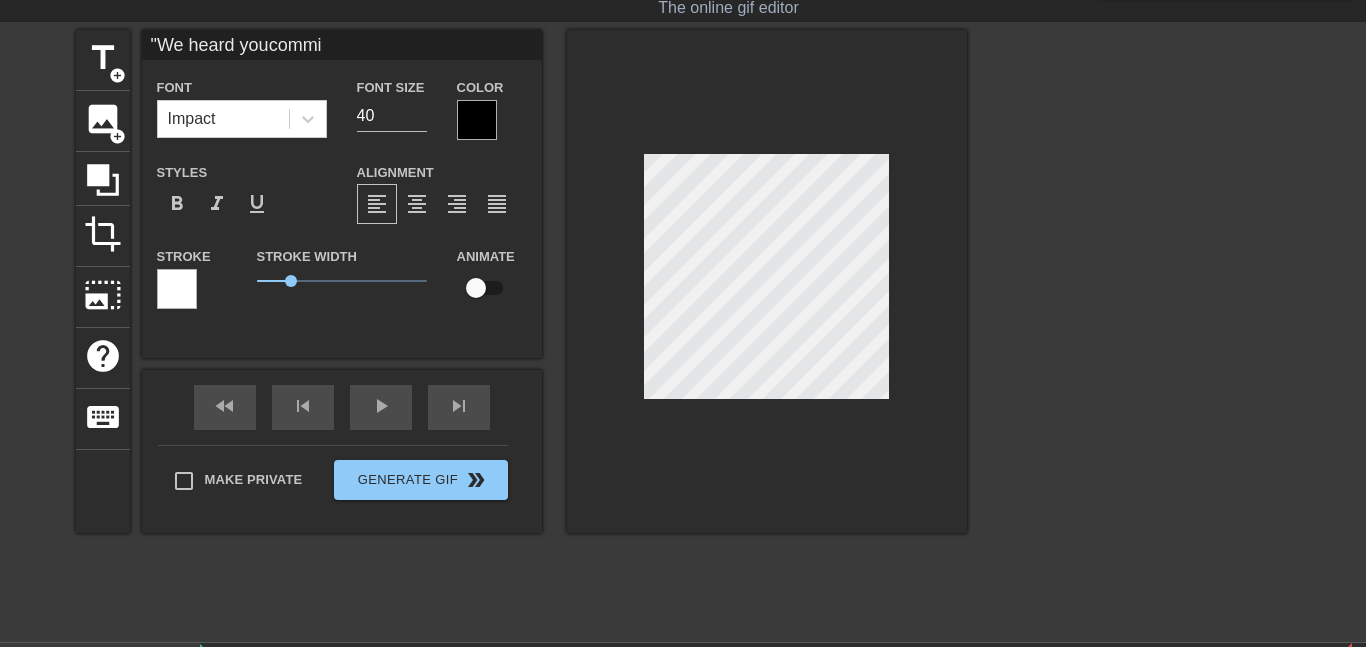 type on ""We heard youcommit" 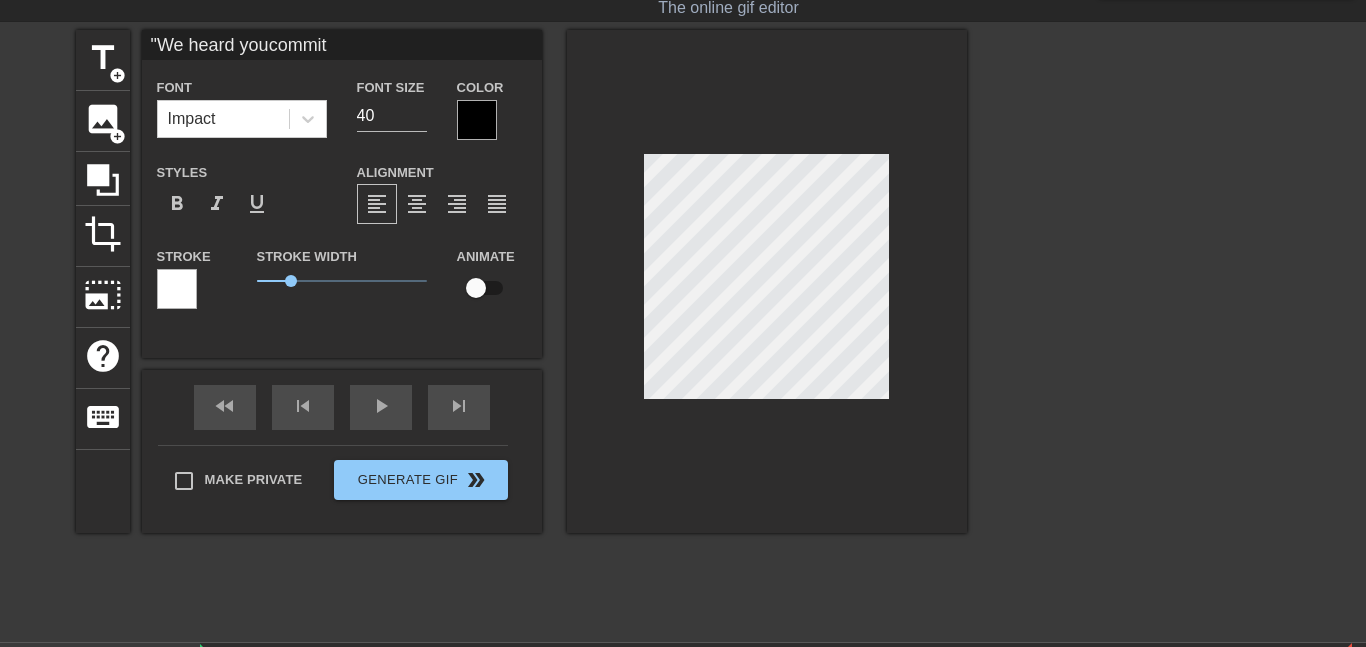 type on ""We heard youcommite" 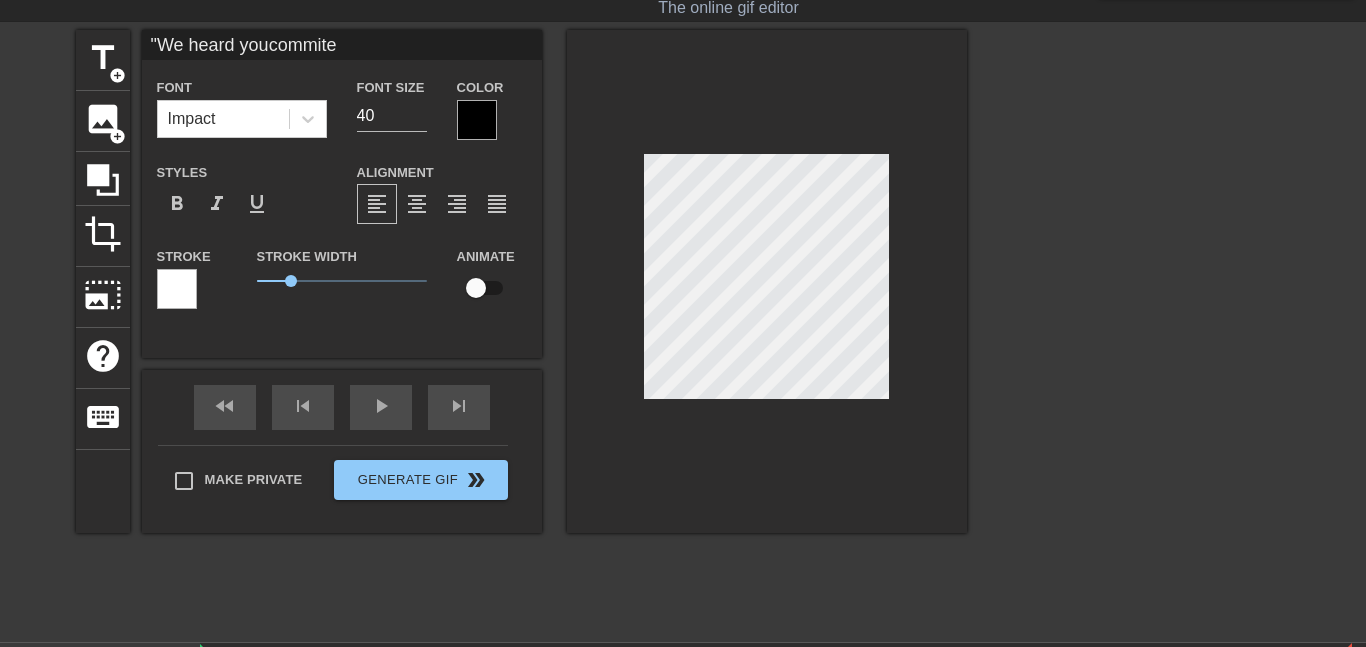 type on ""We heard youcommited" 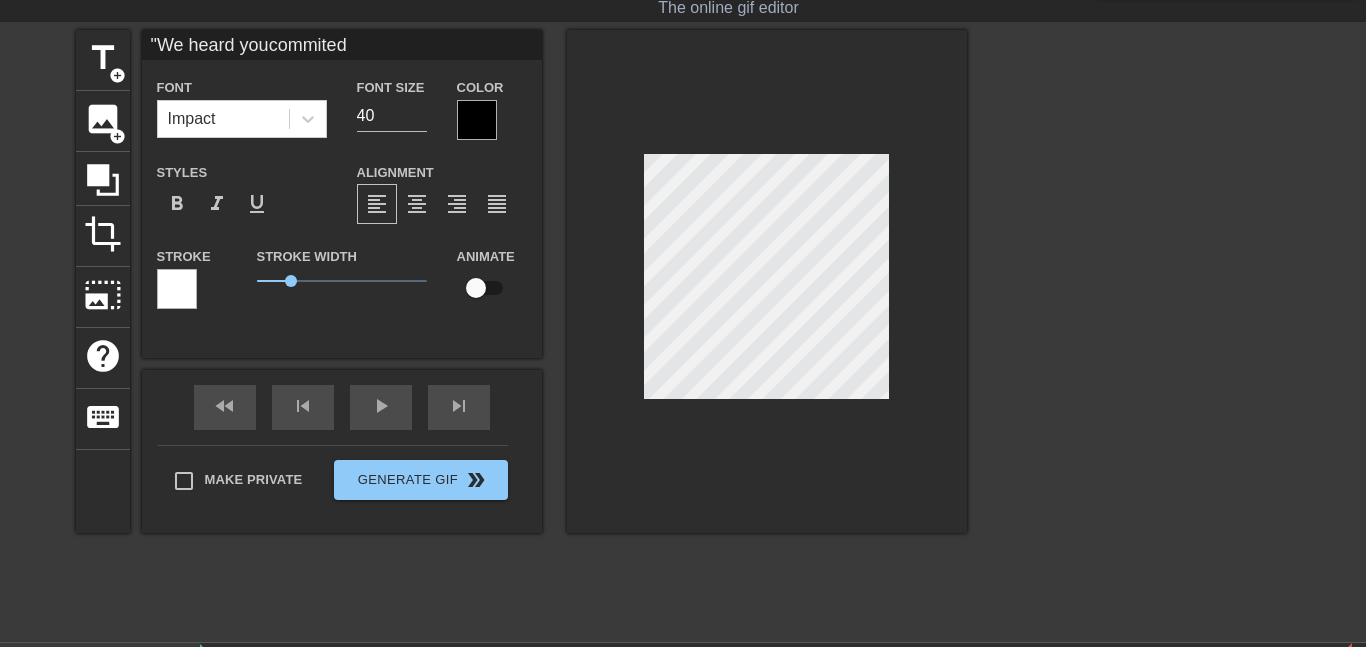 type on ""We heard youcommited" 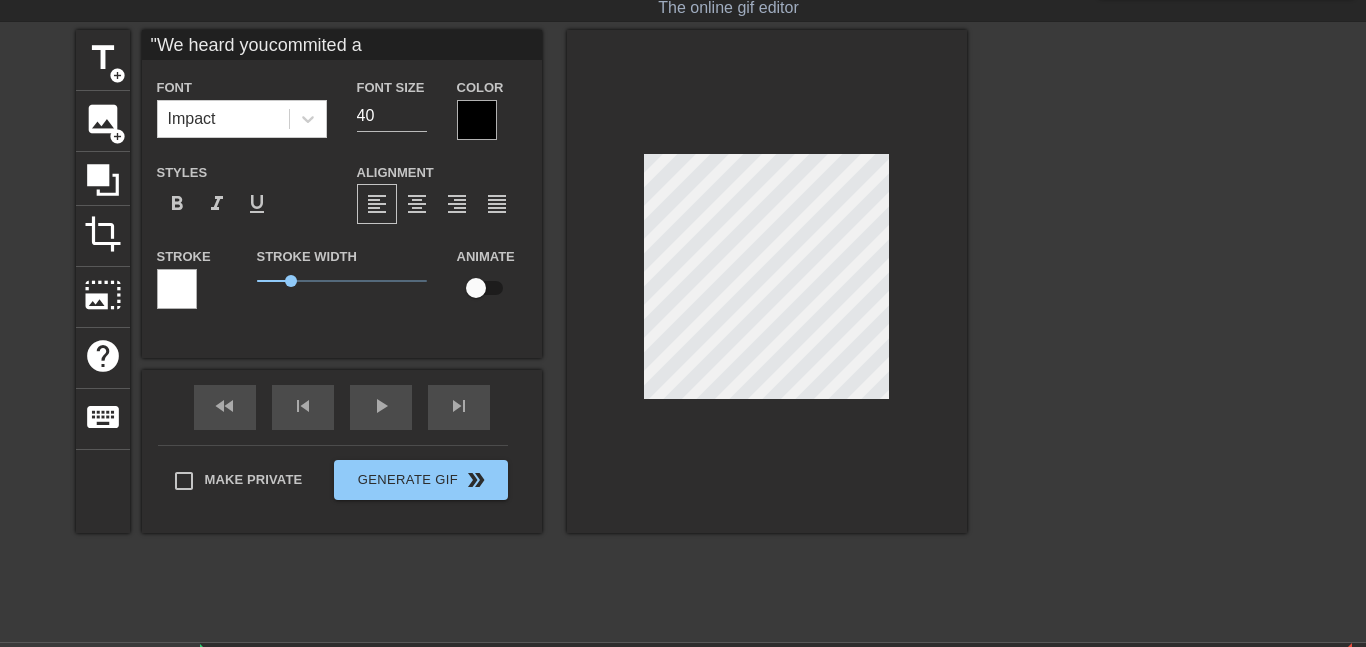 type on ""We heard youcommited a" 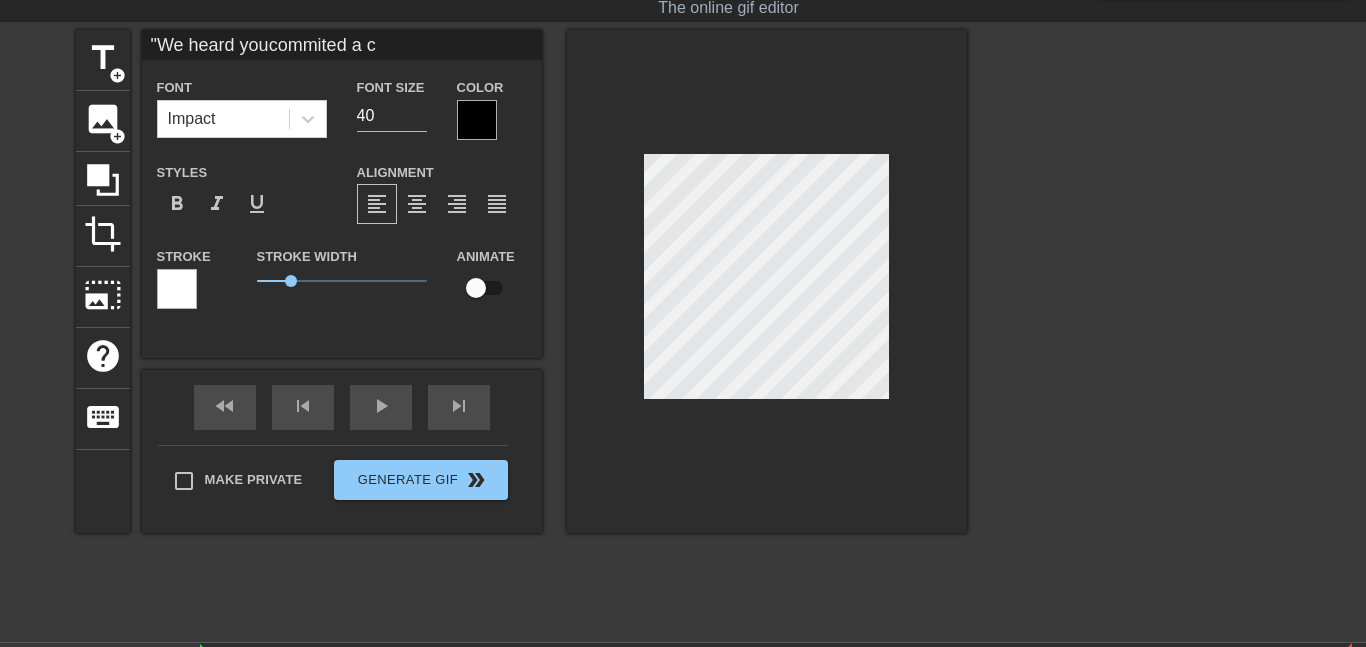 type on ""We heard youcommited a cr" 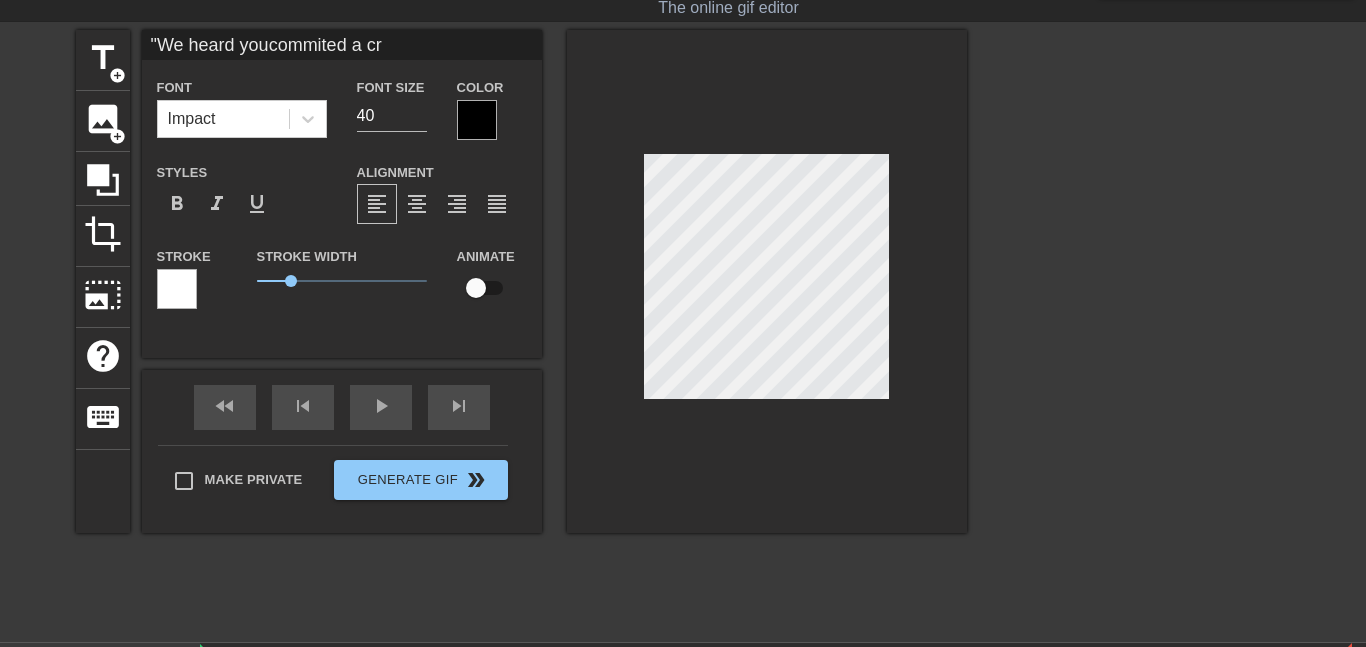 type on ""We heard youcommited a cri" 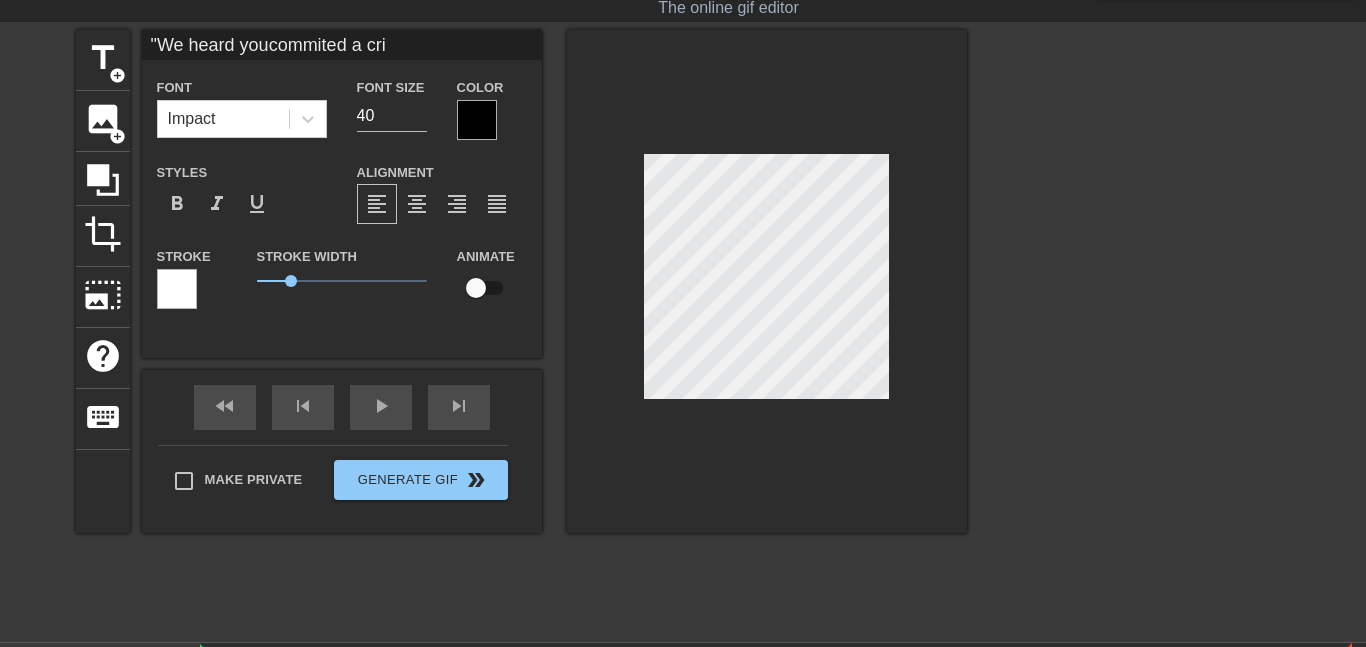 type on ""We heard youcommited a crim" 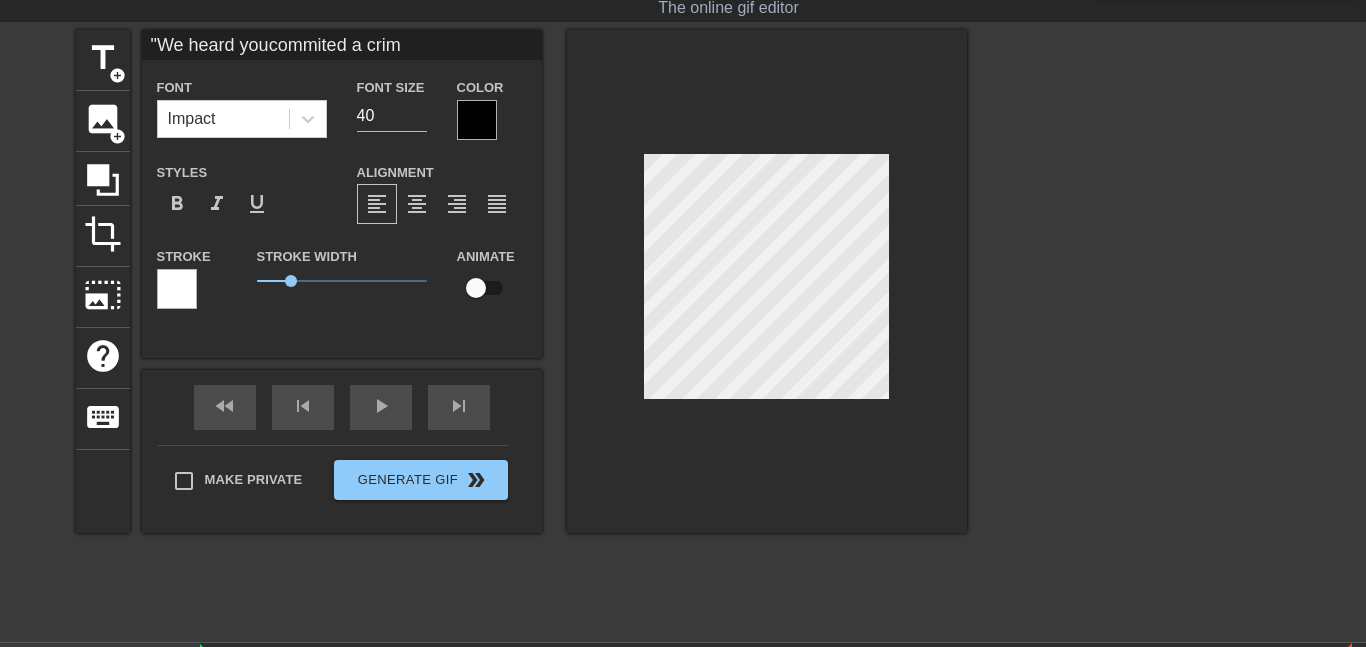 type on ""We heard youcommited a crime" 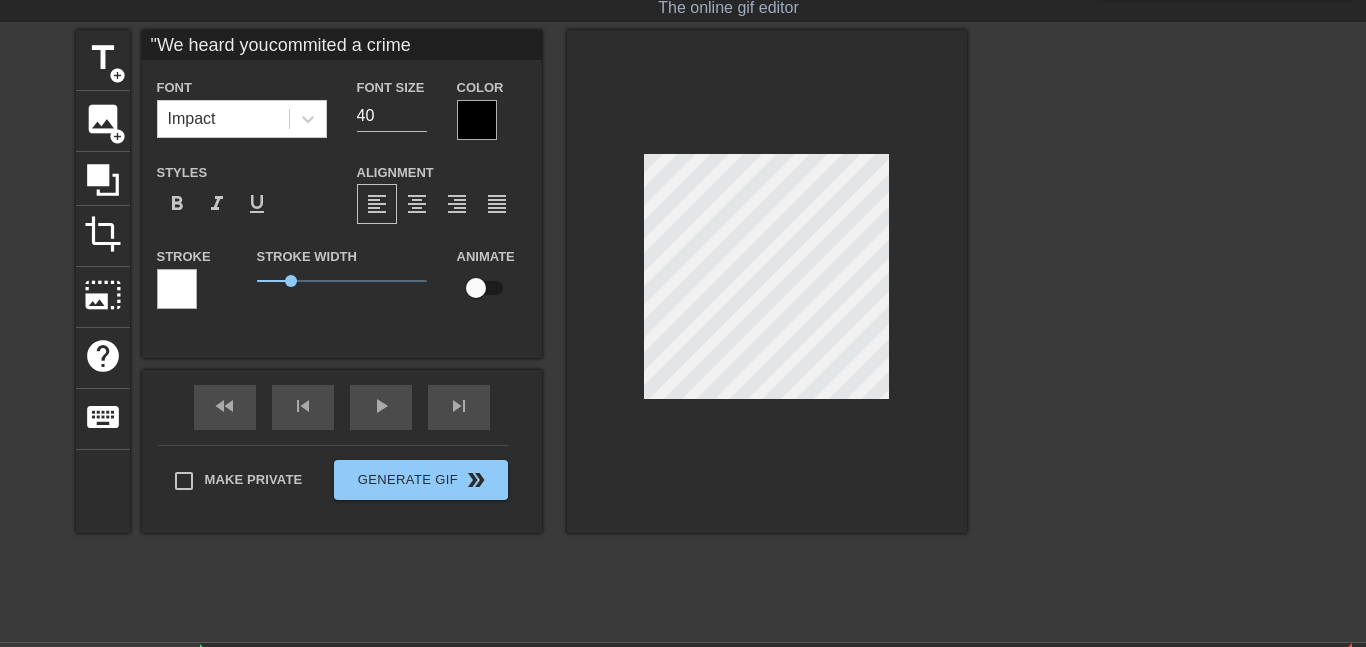scroll, scrollTop: 1, scrollLeft: 8, axis: both 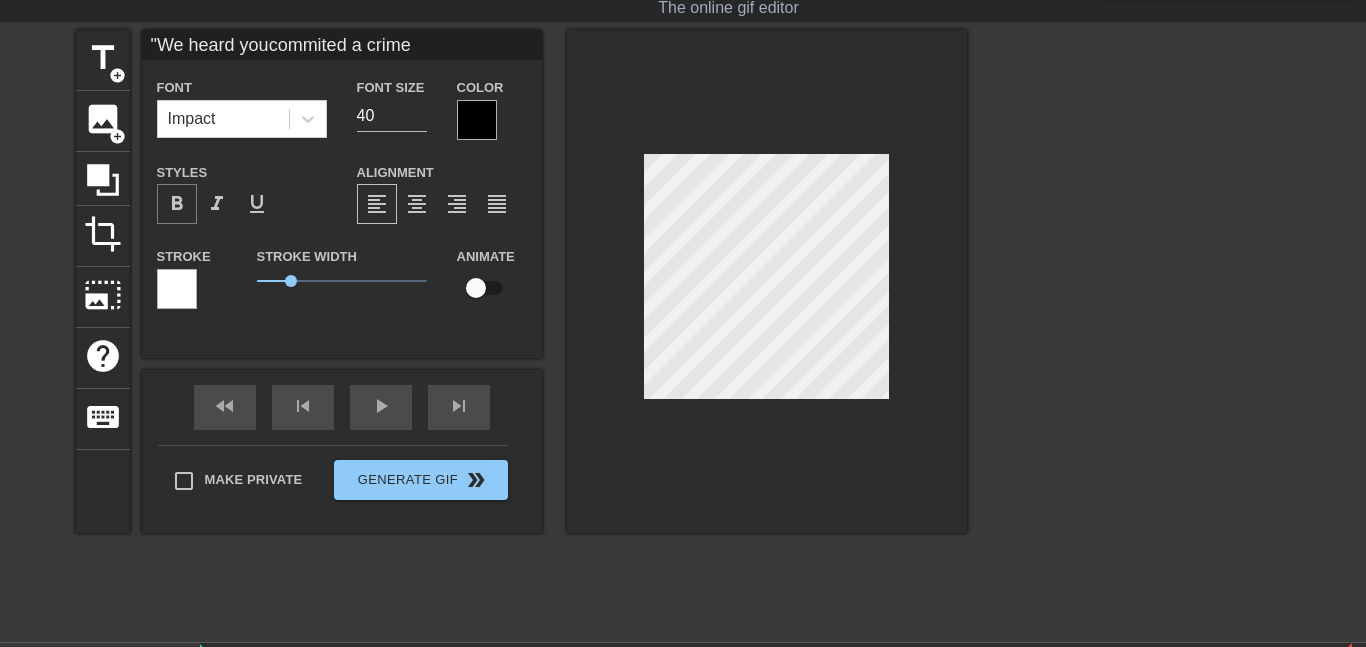 type on ""We heard you
commited a crime" 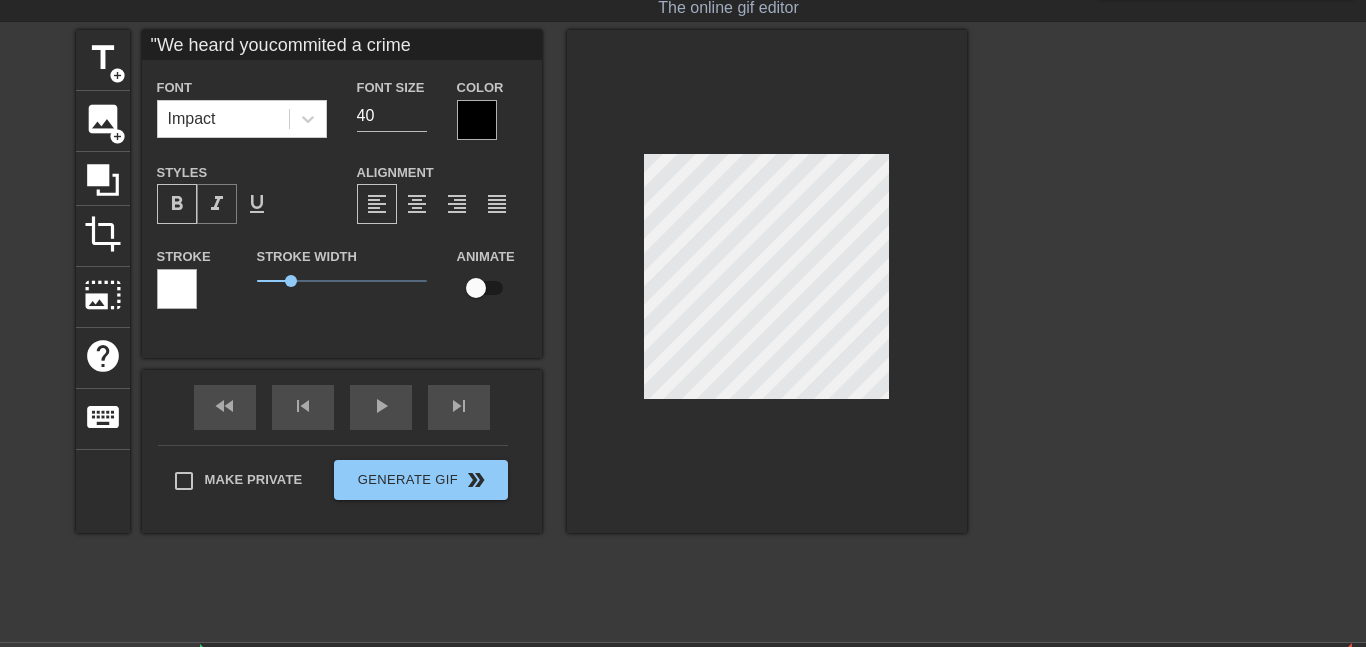 click on "format_italic" at bounding box center (217, 204) 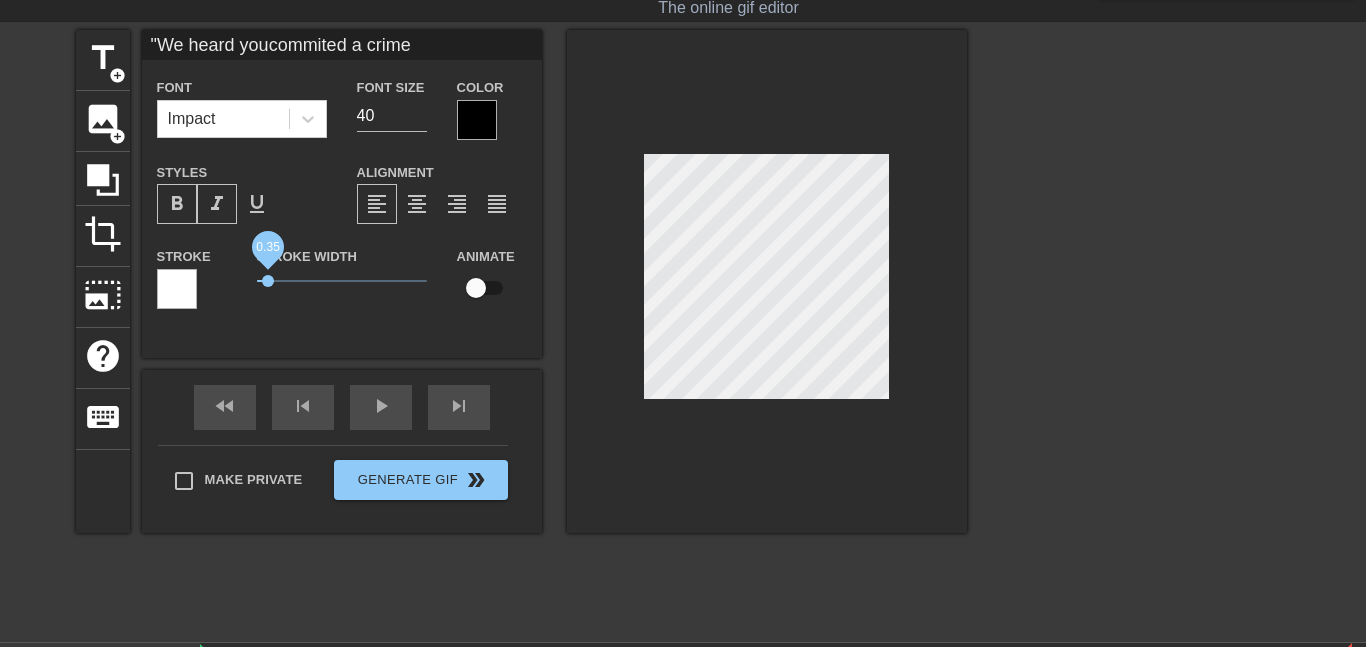 type on ""We heard youcommited a crime" 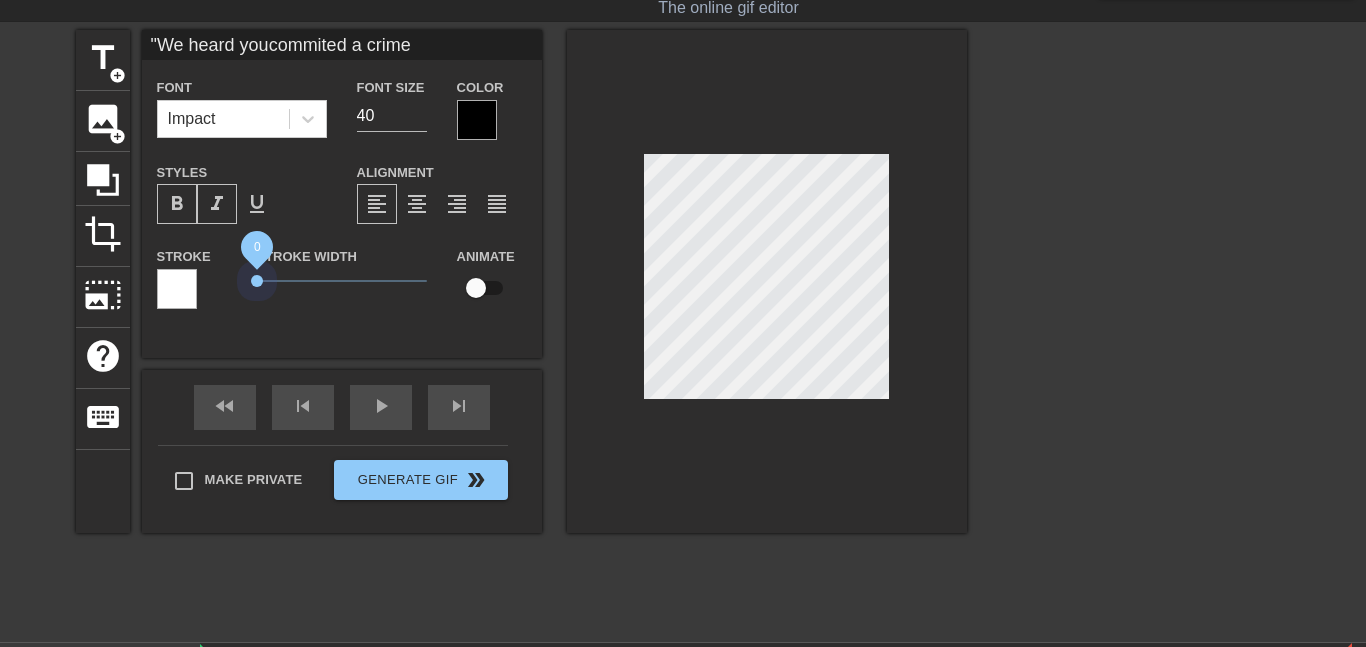 drag, startPoint x: 304, startPoint y: 281, endPoint x: 239, endPoint y: 280, distance: 65.00769 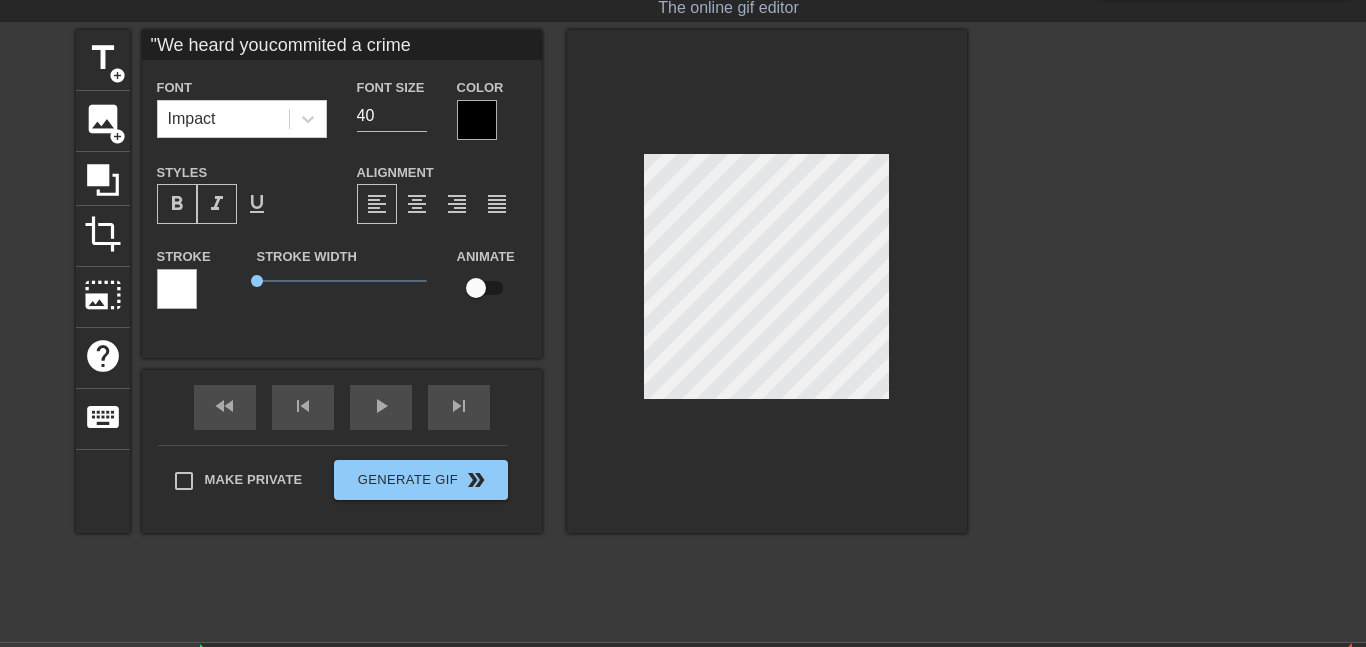 click at bounding box center [767, 281] 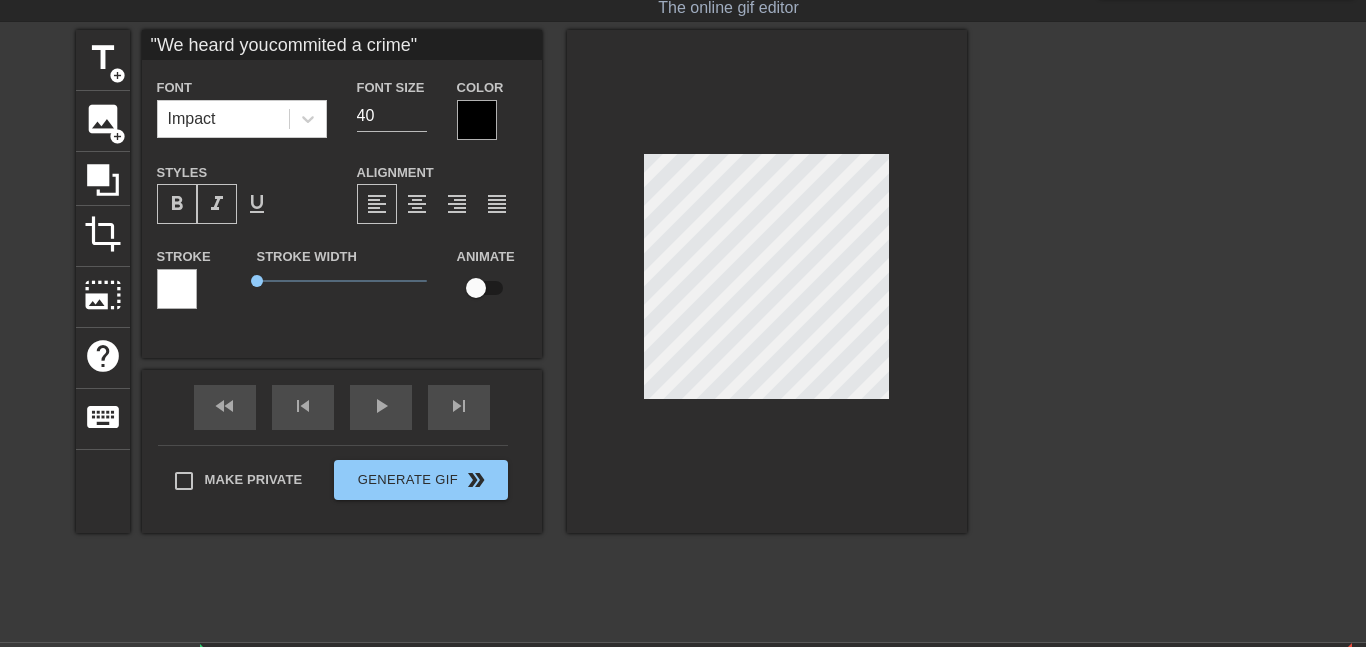 click on ""We heard youcommited a crime"" at bounding box center [342, 45] 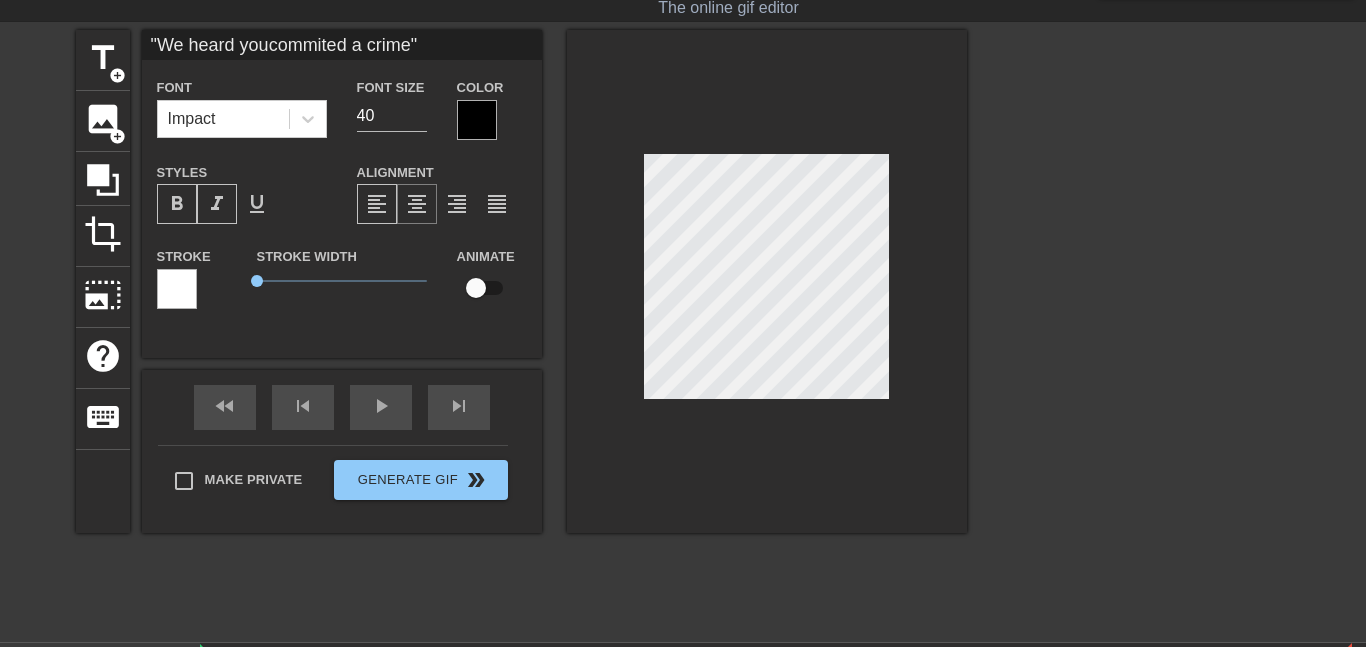 click on "format_align_center" at bounding box center [417, 204] 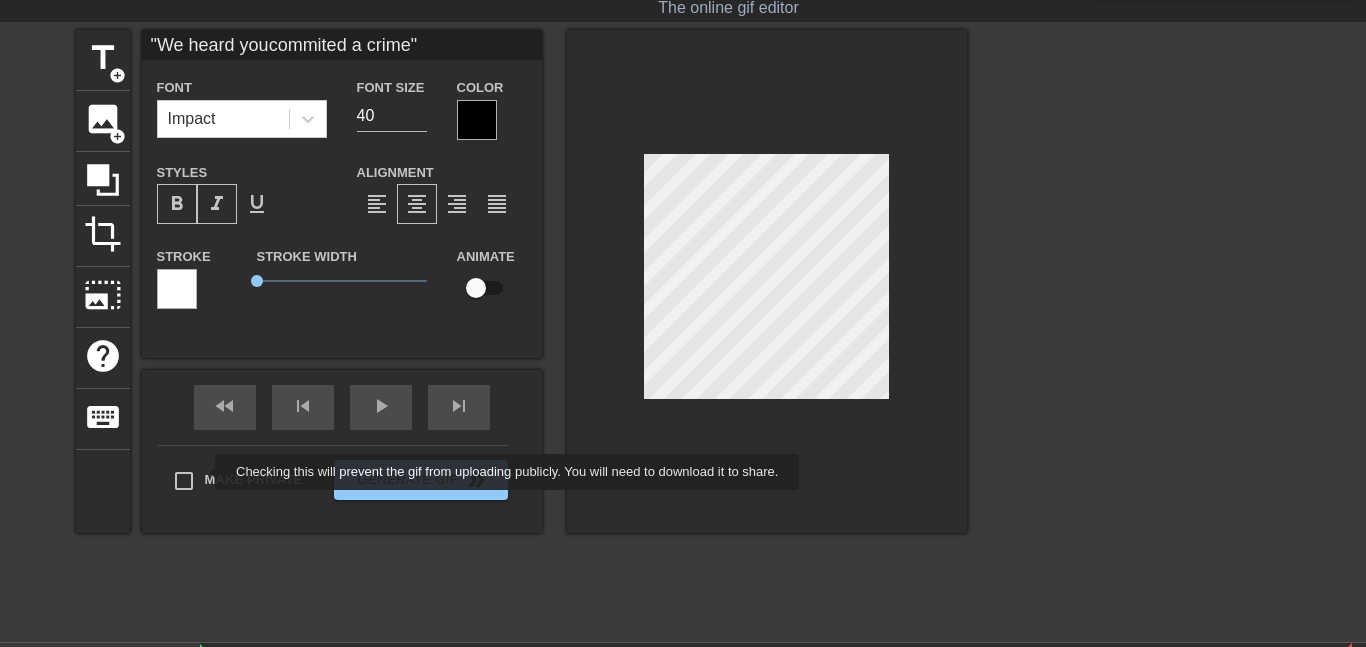 click on "Make Private Generate Gif double_arrow" at bounding box center (333, 484) 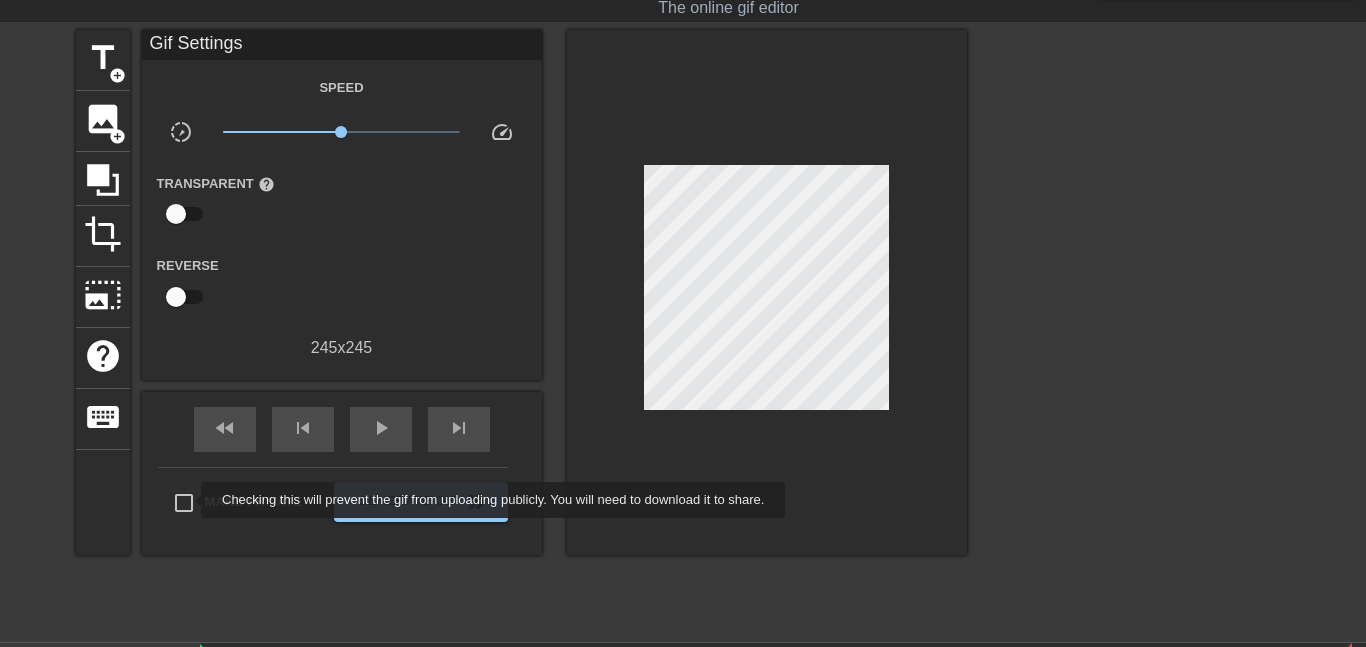 click on "Make Private" at bounding box center (184, 503) 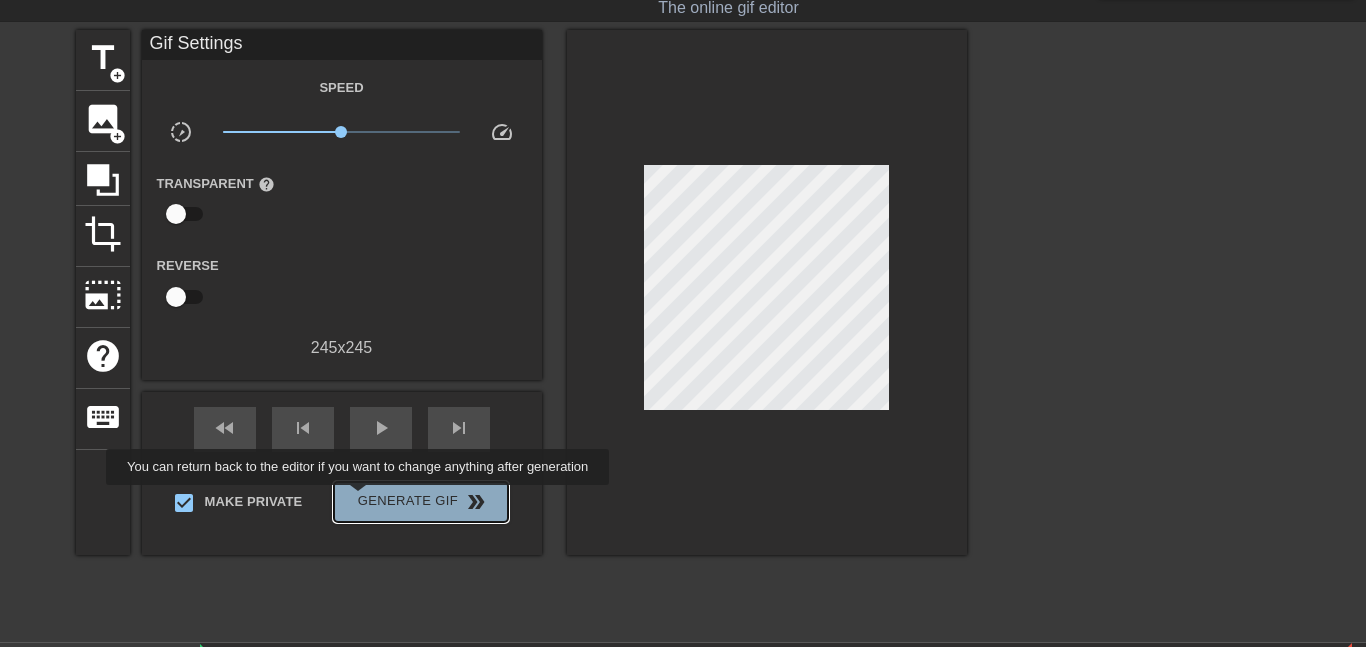 click on "Generate Gif double_arrow" at bounding box center (420, 502) 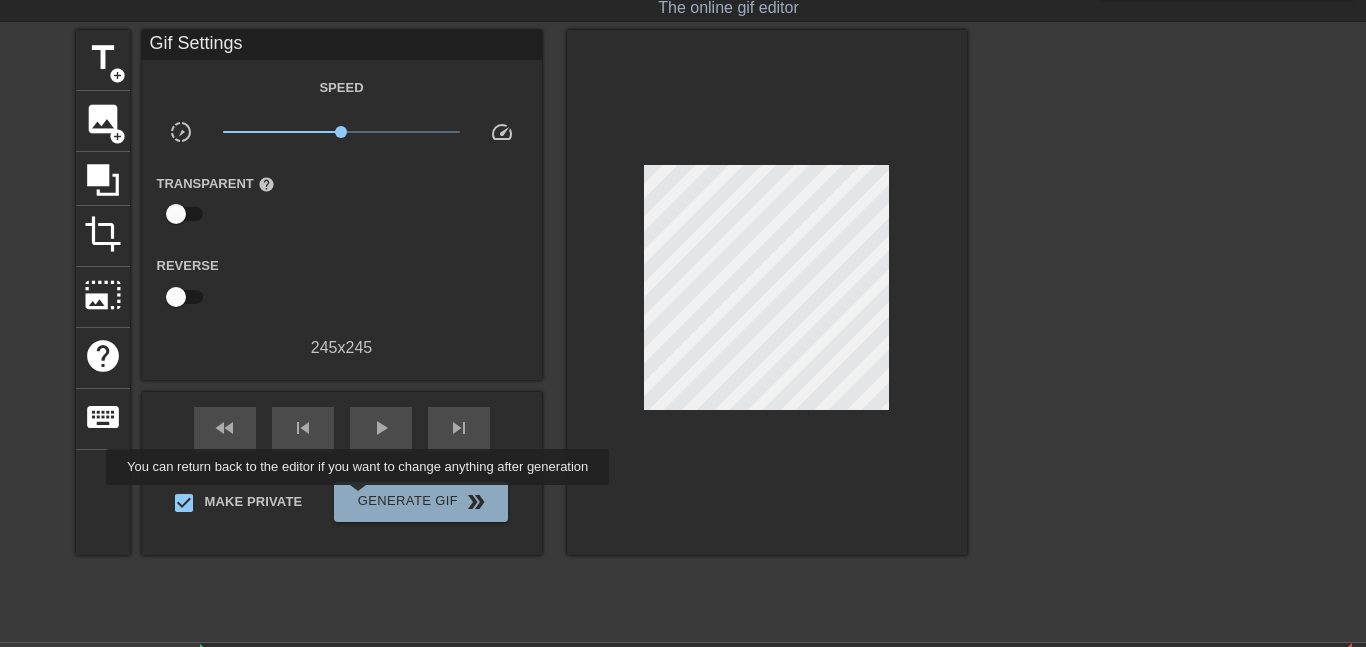 scroll, scrollTop: 41, scrollLeft: 0, axis: vertical 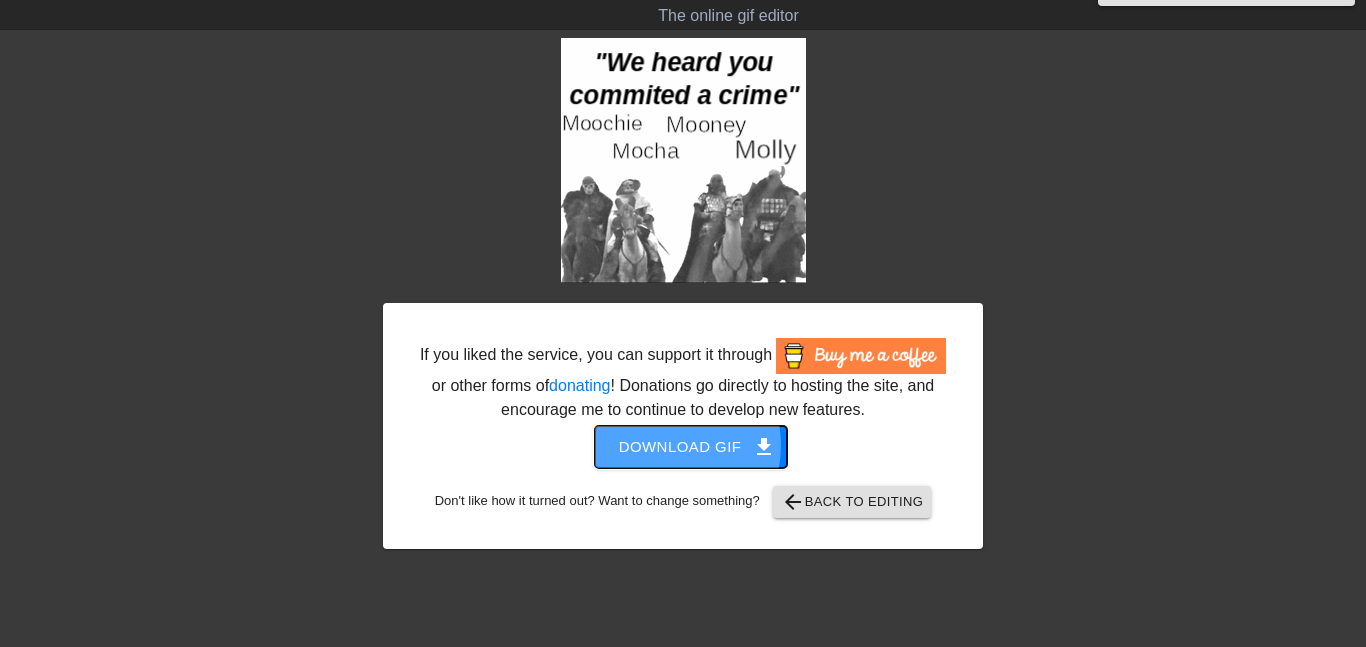 click on "Download gif get_app" at bounding box center [691, 447] 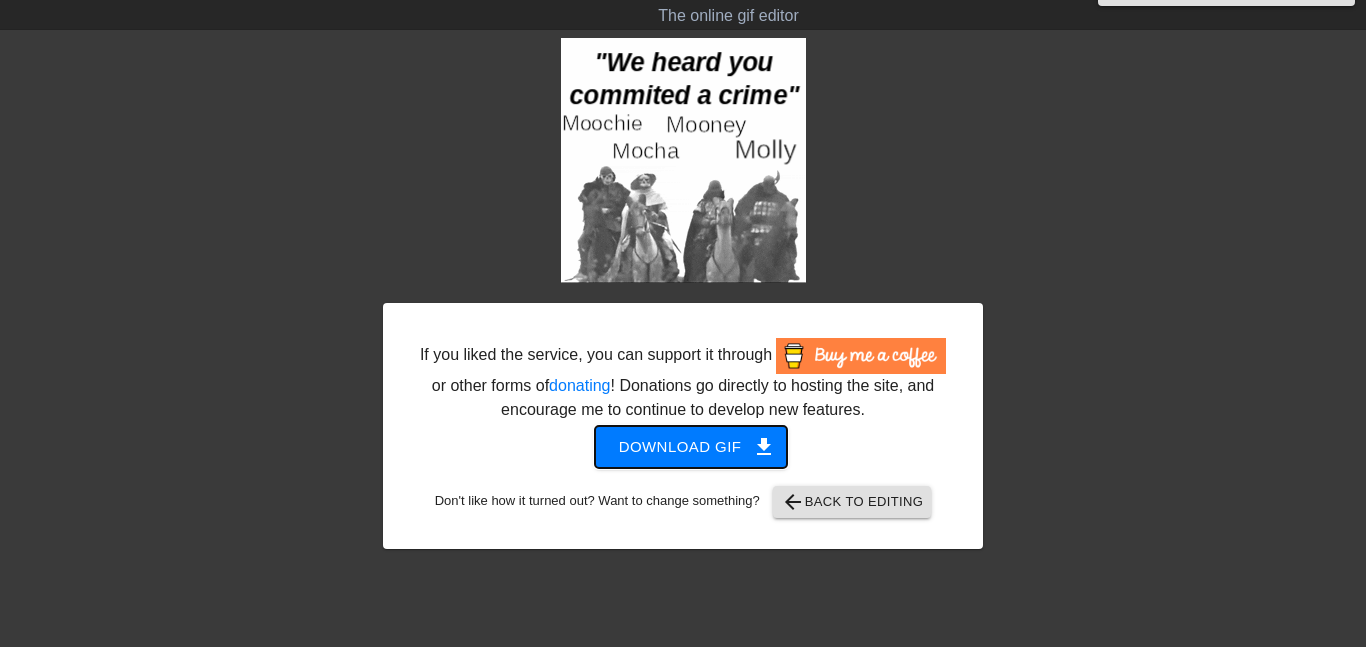 click on "Download gif get_app" at bounding box center [691, 447] 